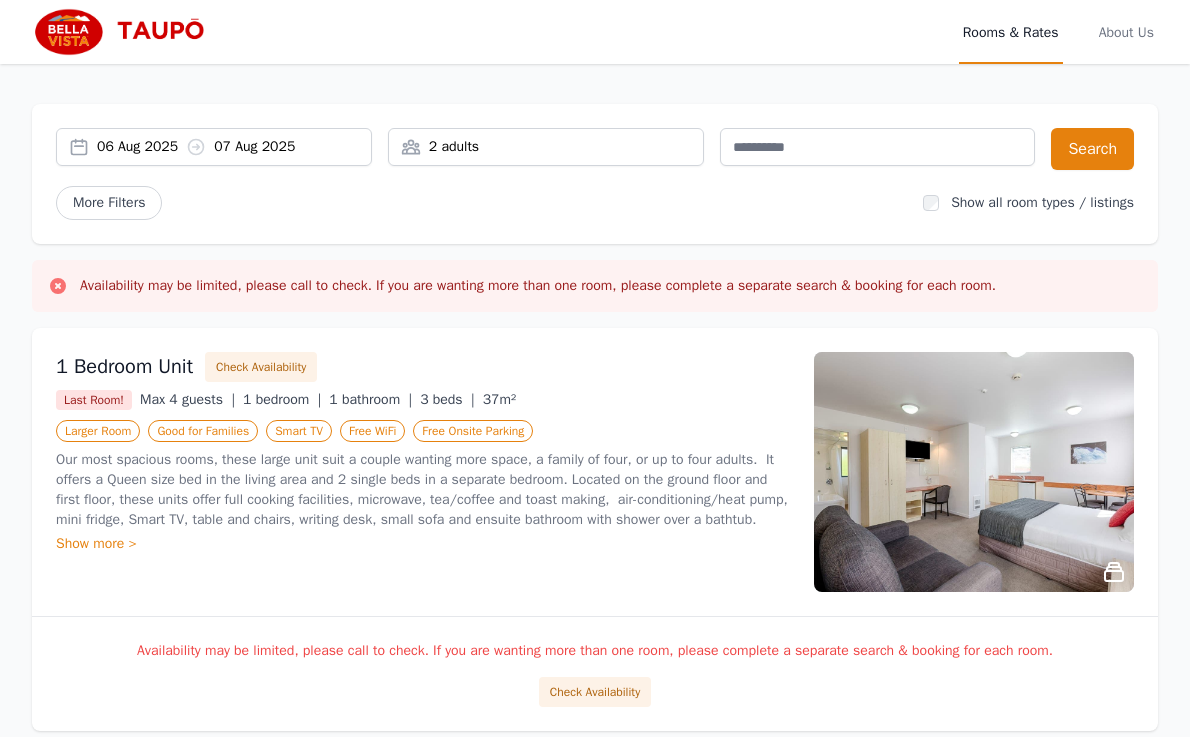 scroll, scrollTop: 0, scrollLeft: 0, axis: both 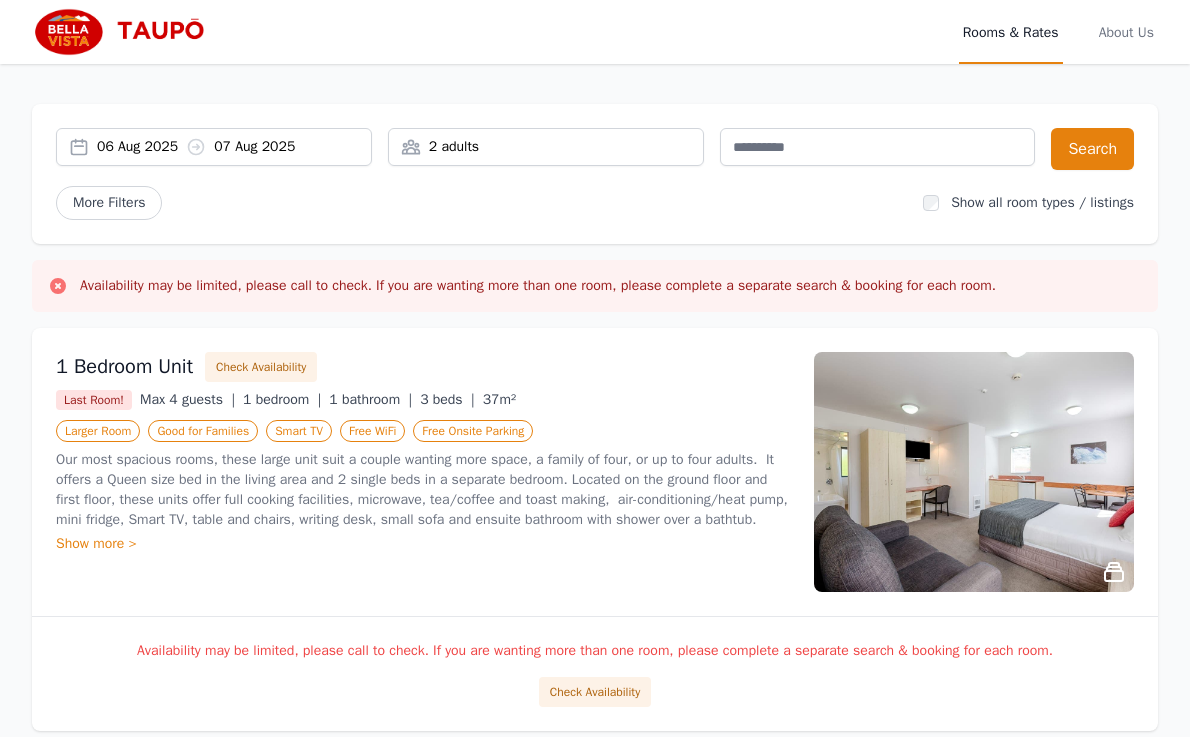 click on "06 Aug 2025 07 Aug 2025" at bounding box center [234, 147] 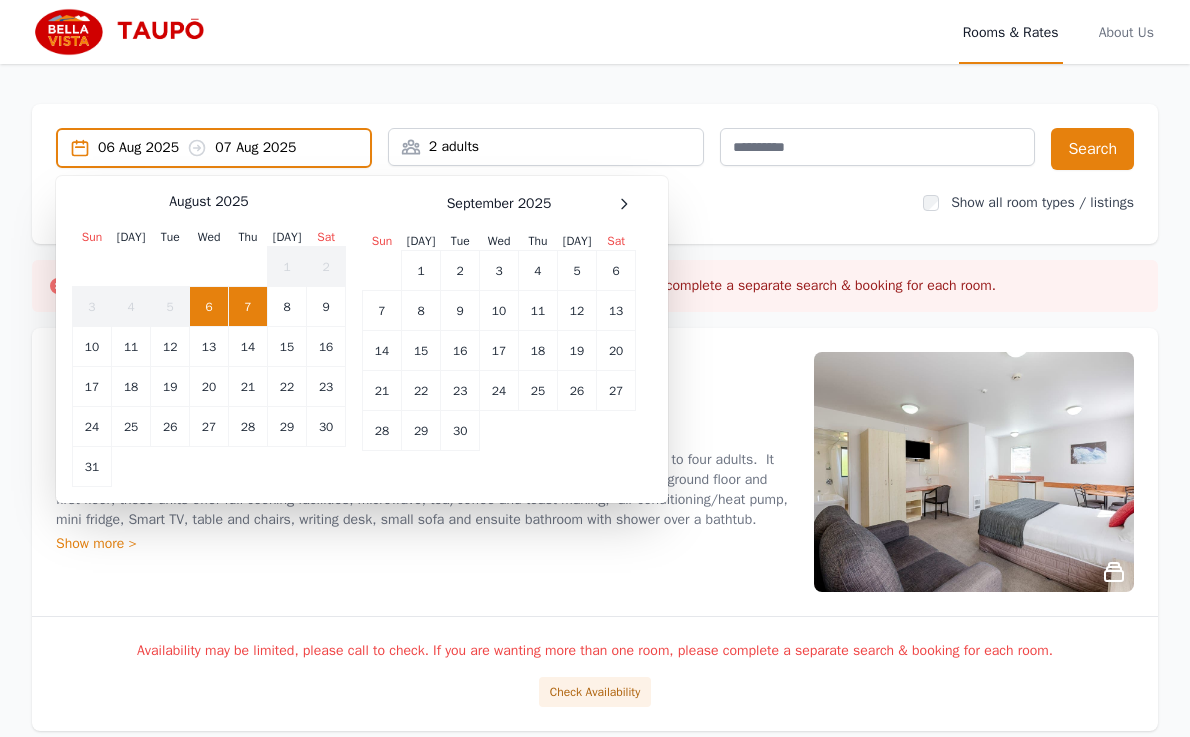 click on "[NUMBER]" at bounding box center [248, 307] 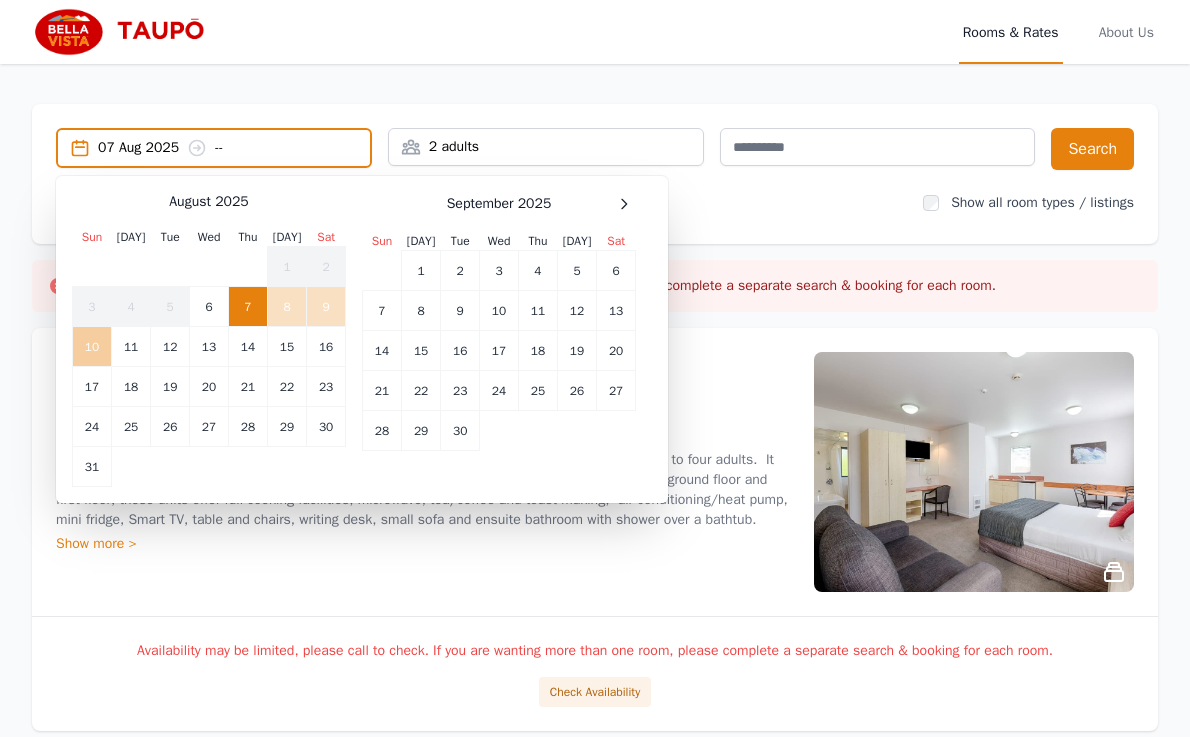 click on "[NUMBER]" at bounding box center [92, 347] 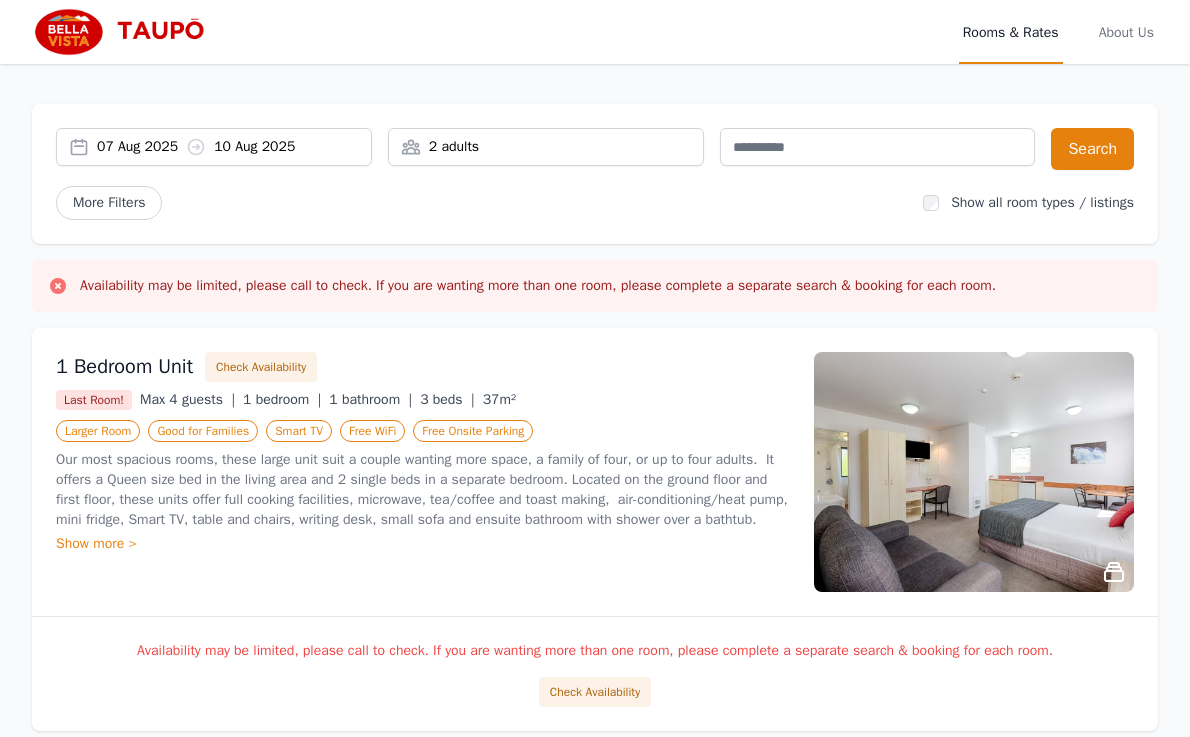 click on "2 adults" at bounding box center [546, 147] 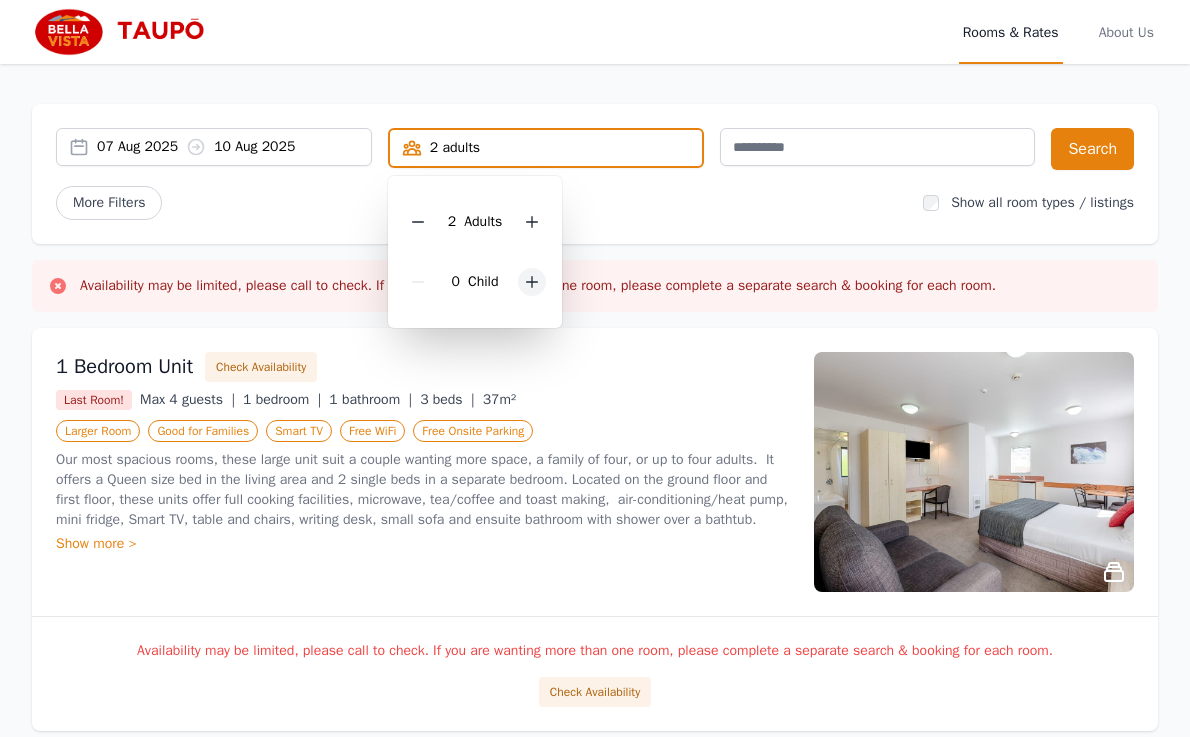 click 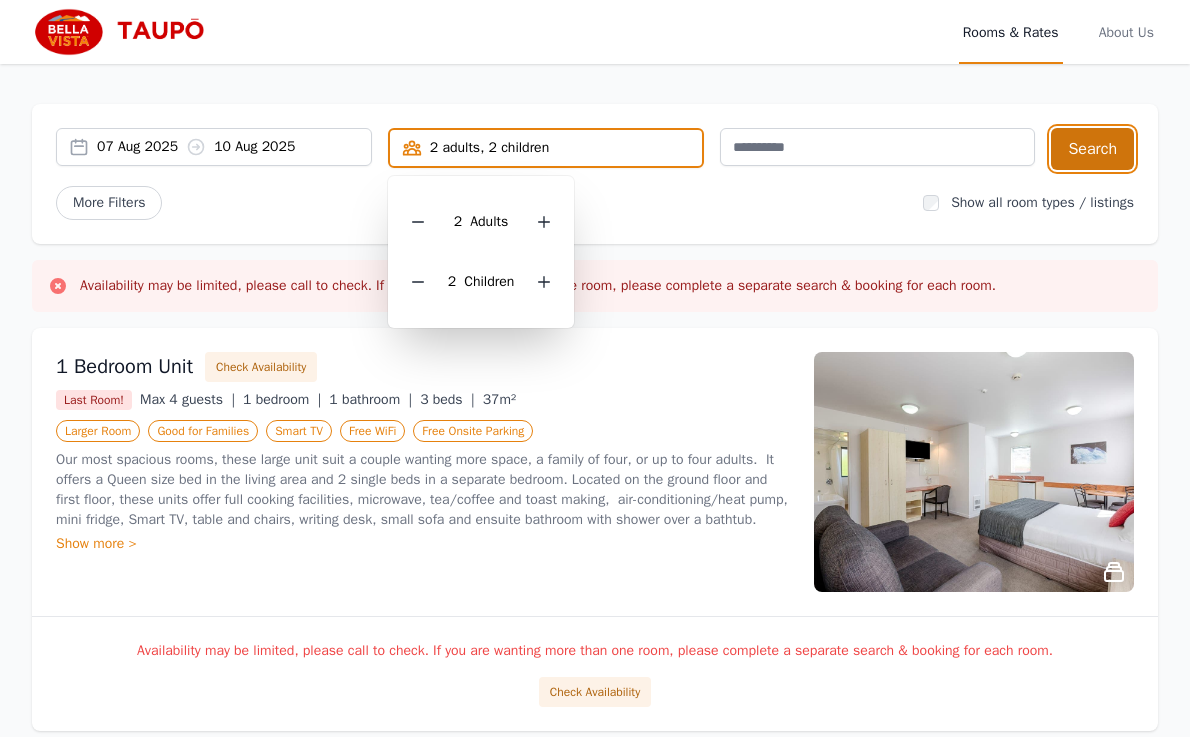 click on "Search" at bounding box center (1092, 149) 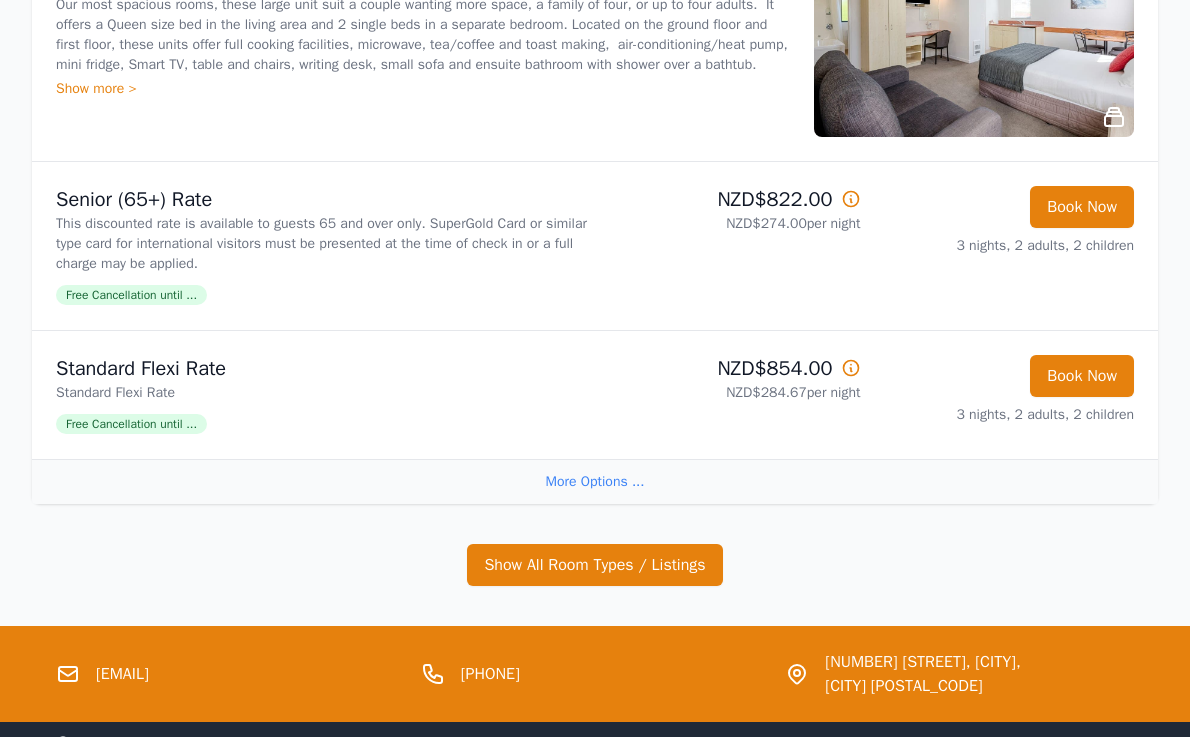 scroll, scrollTop: 389, scrollLeft: 0, axis: vertical 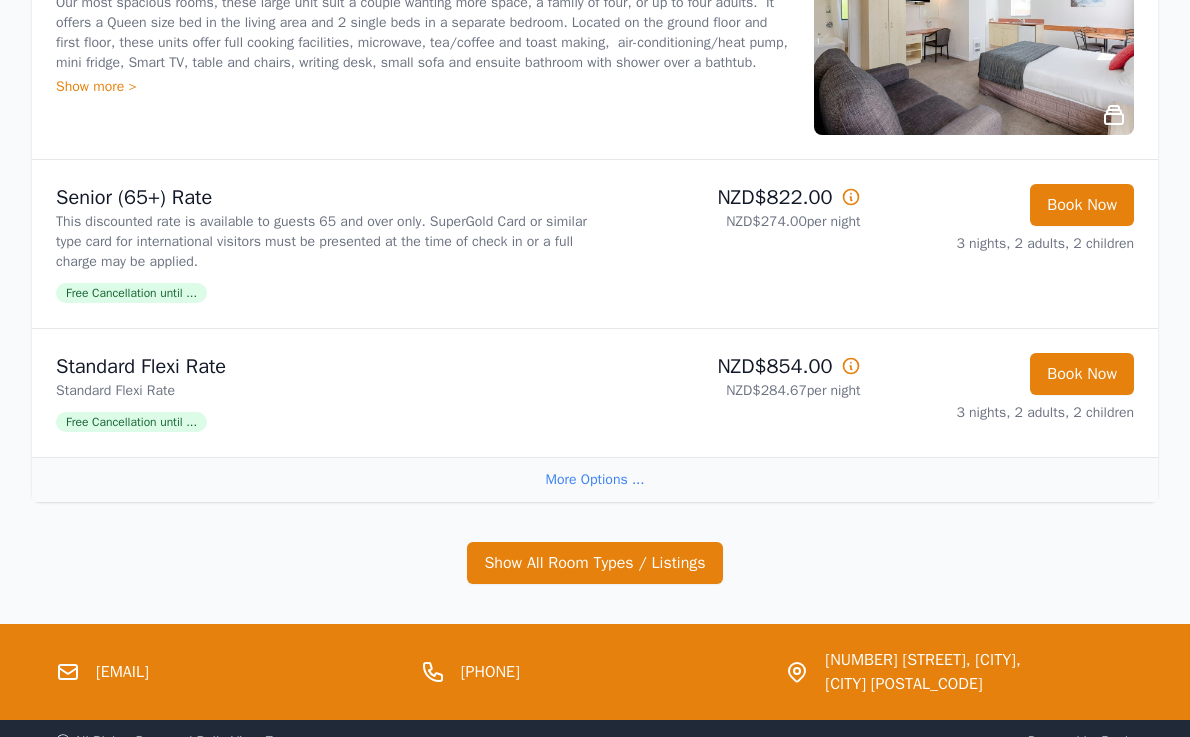 click on "More Options ..." at bounding box center (595, 479) 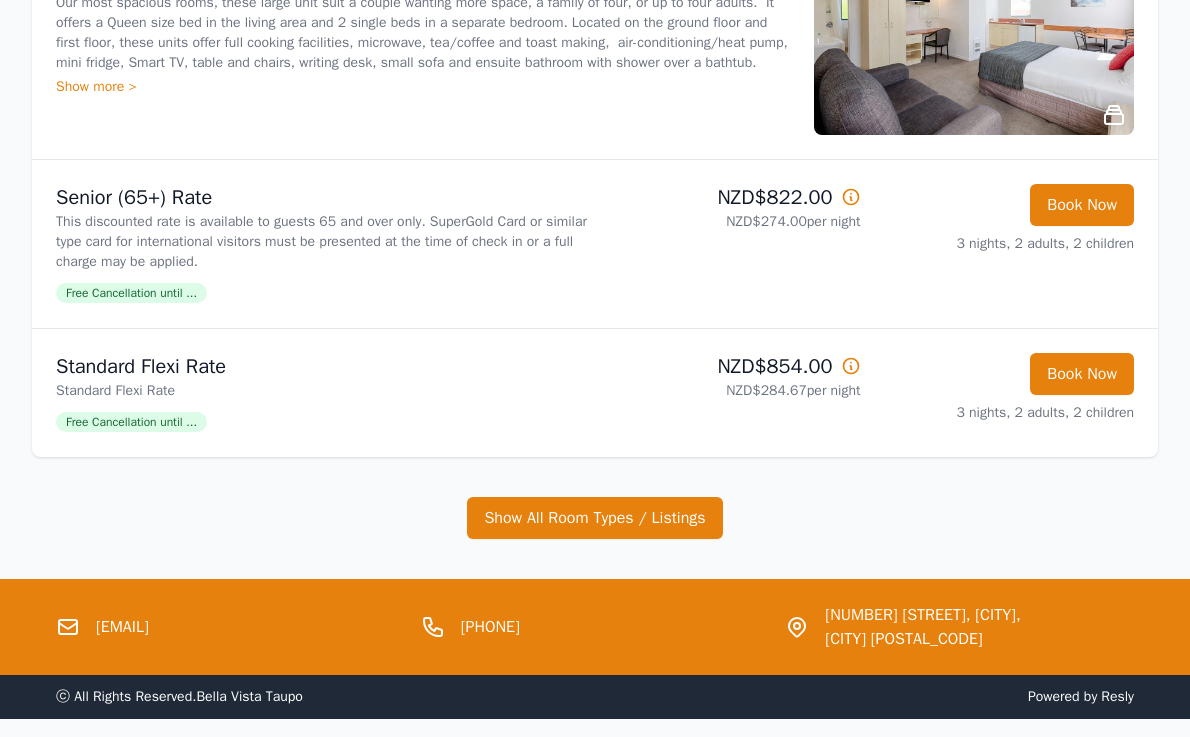 click on "Free Cancellation until ..." at bounding box center [131, 422] 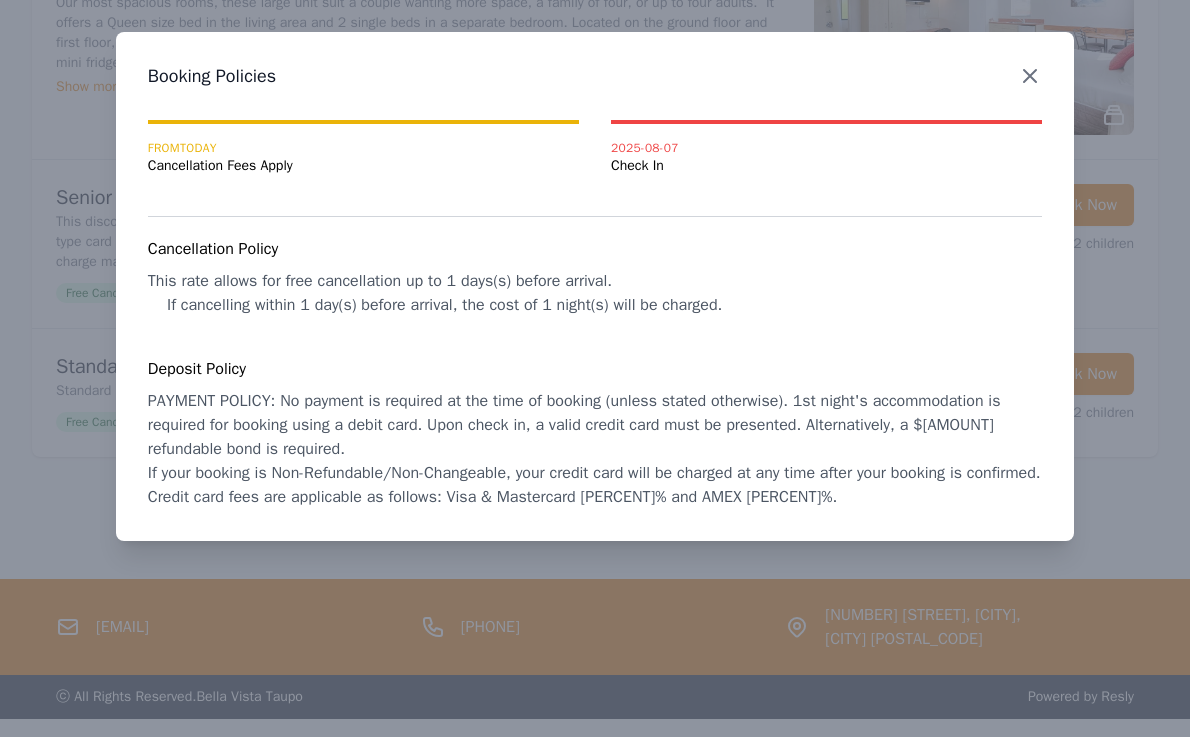 click 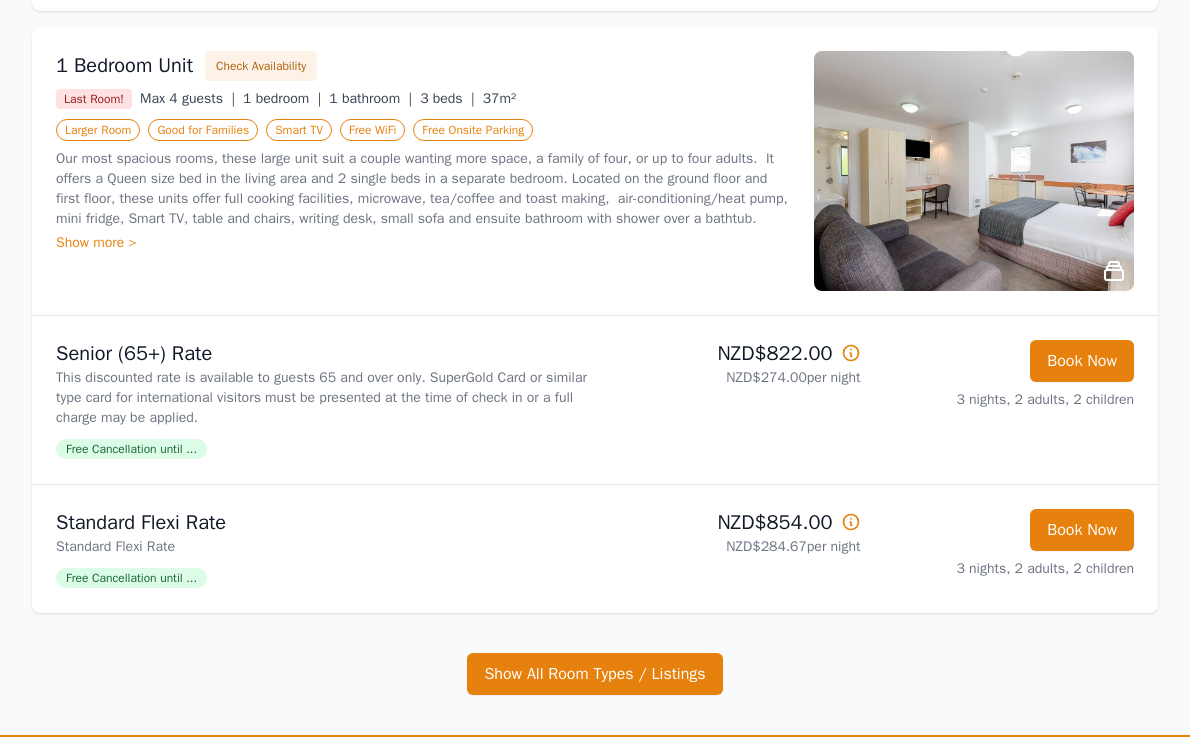 scroll, scrollTop: 0, scrollLeft: 0, axis: both 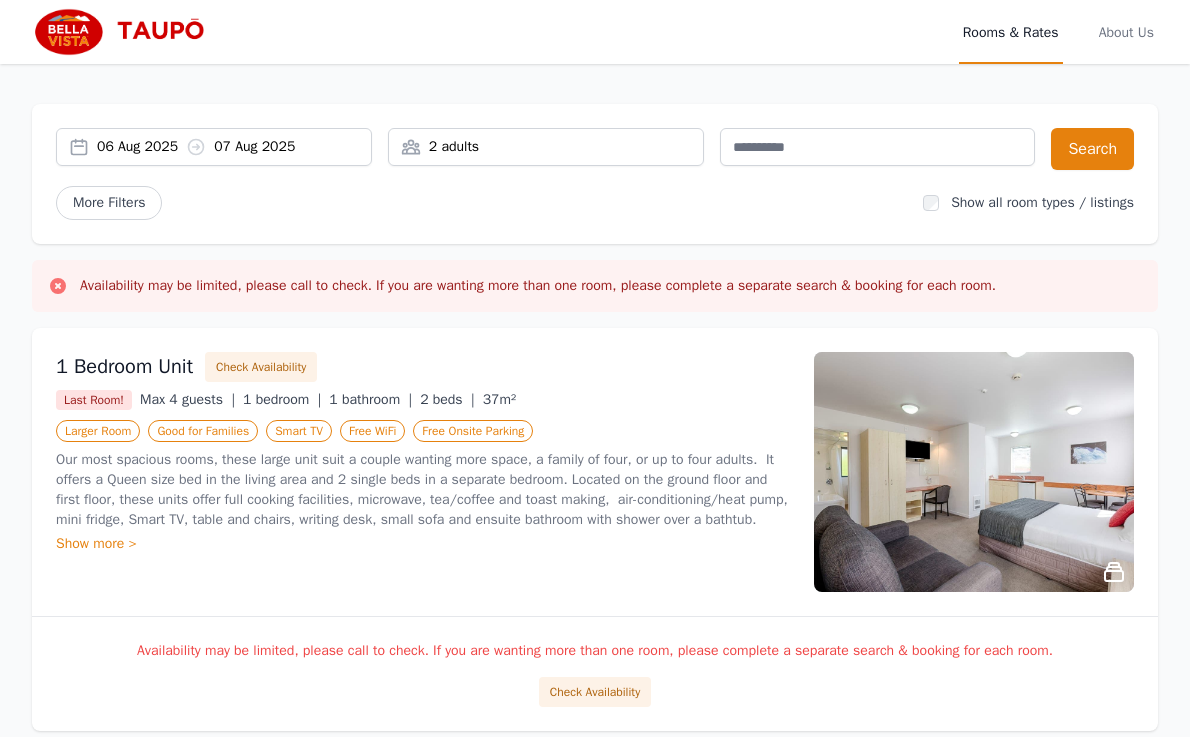 click on "06 Aug 2025 07 Aug 2025" at bounding box center (234, 147) 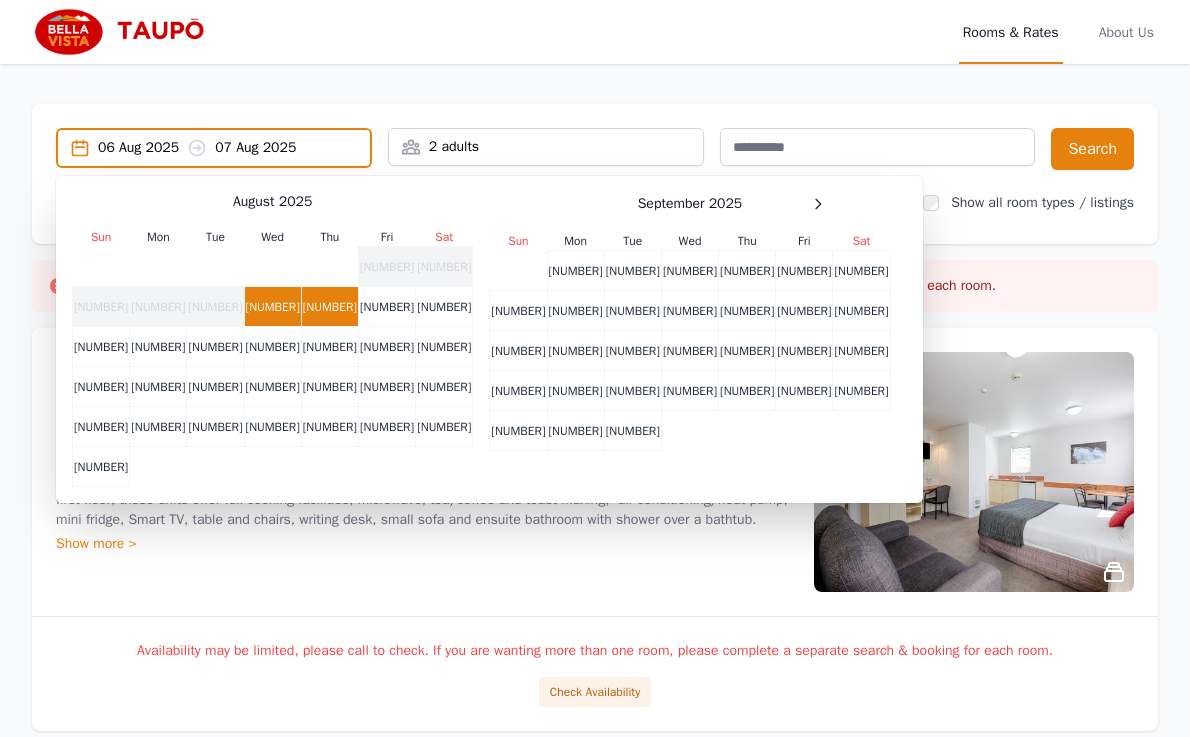 click on "[NUMBER]" at bounding box center (329, 307) 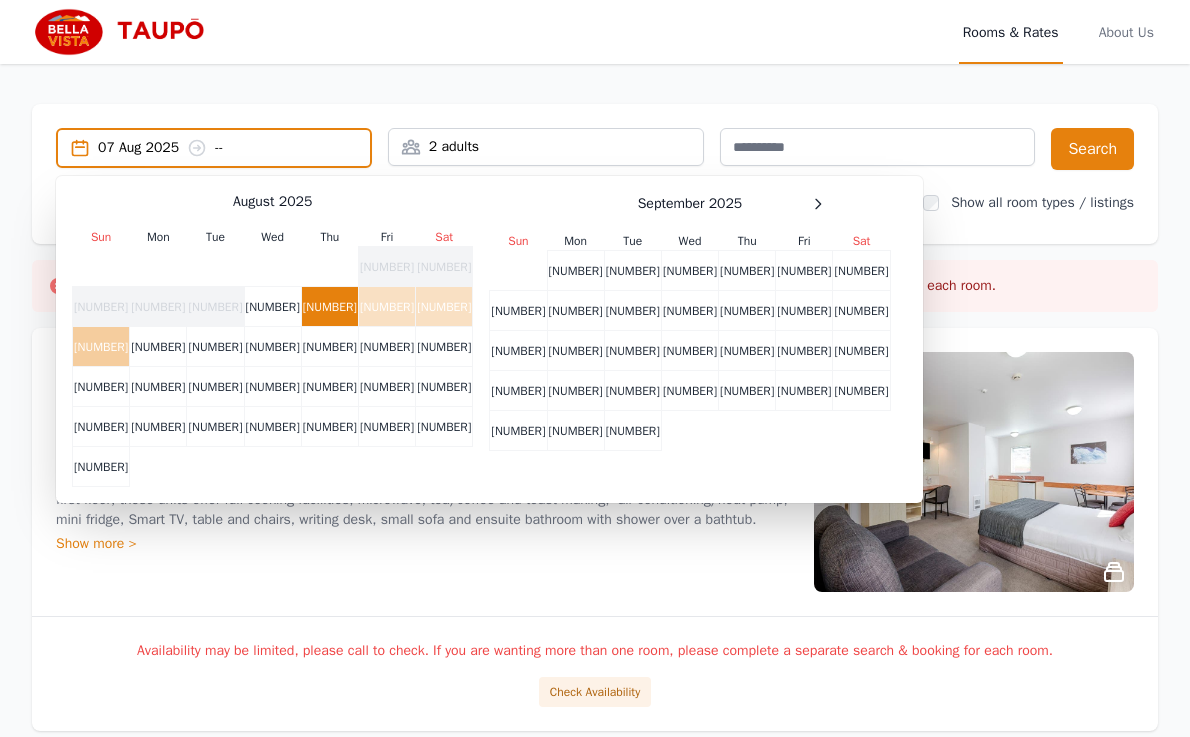 click on "[NUMBER]" at bounding box center (101, 347) 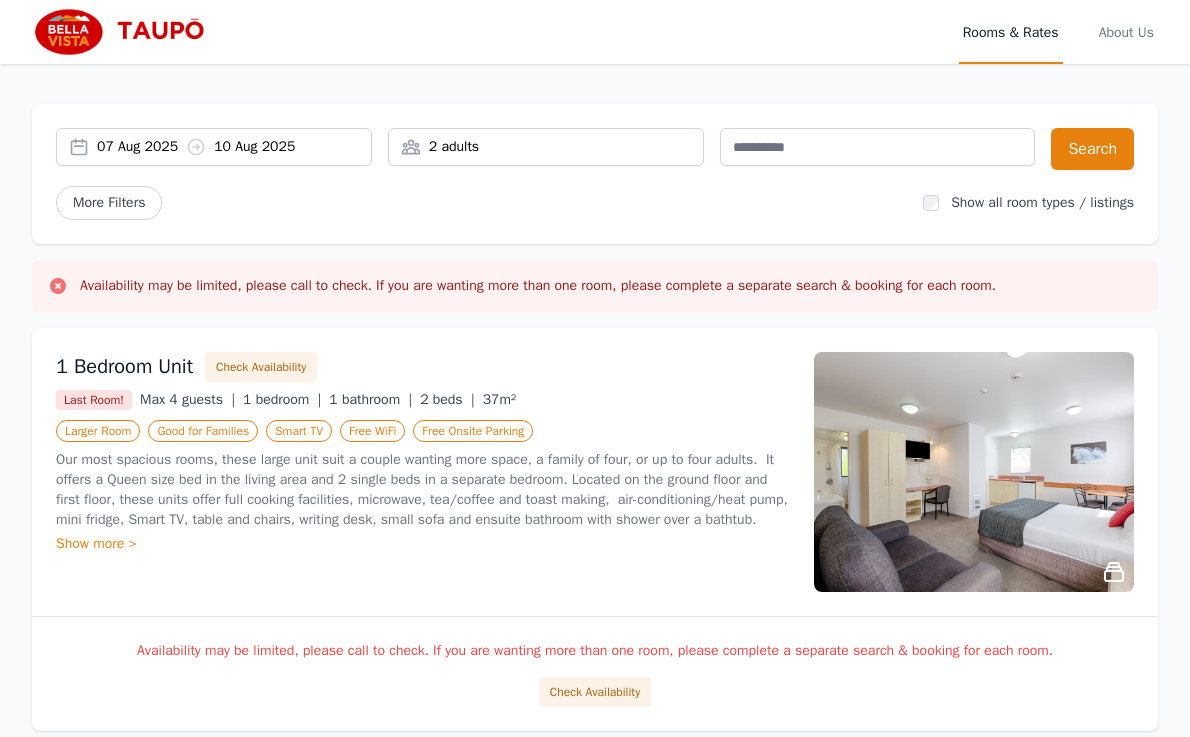 click on "2 adults" at bounding box center [546, 147] 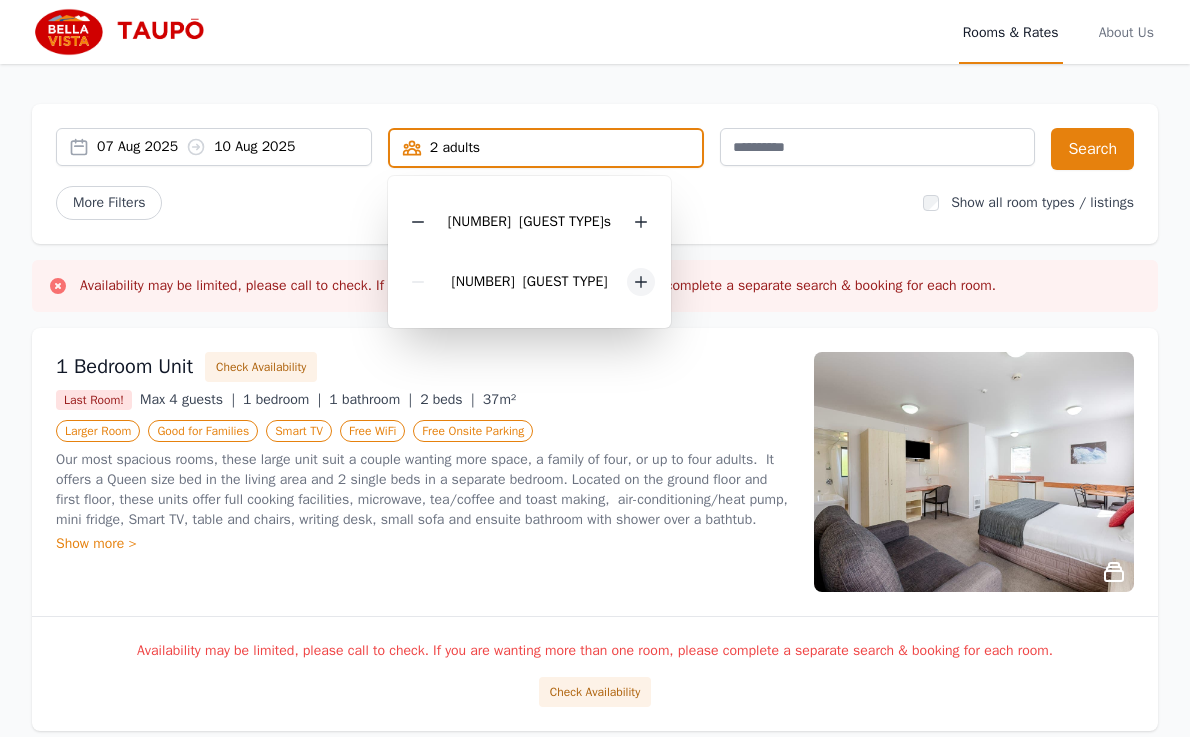 click 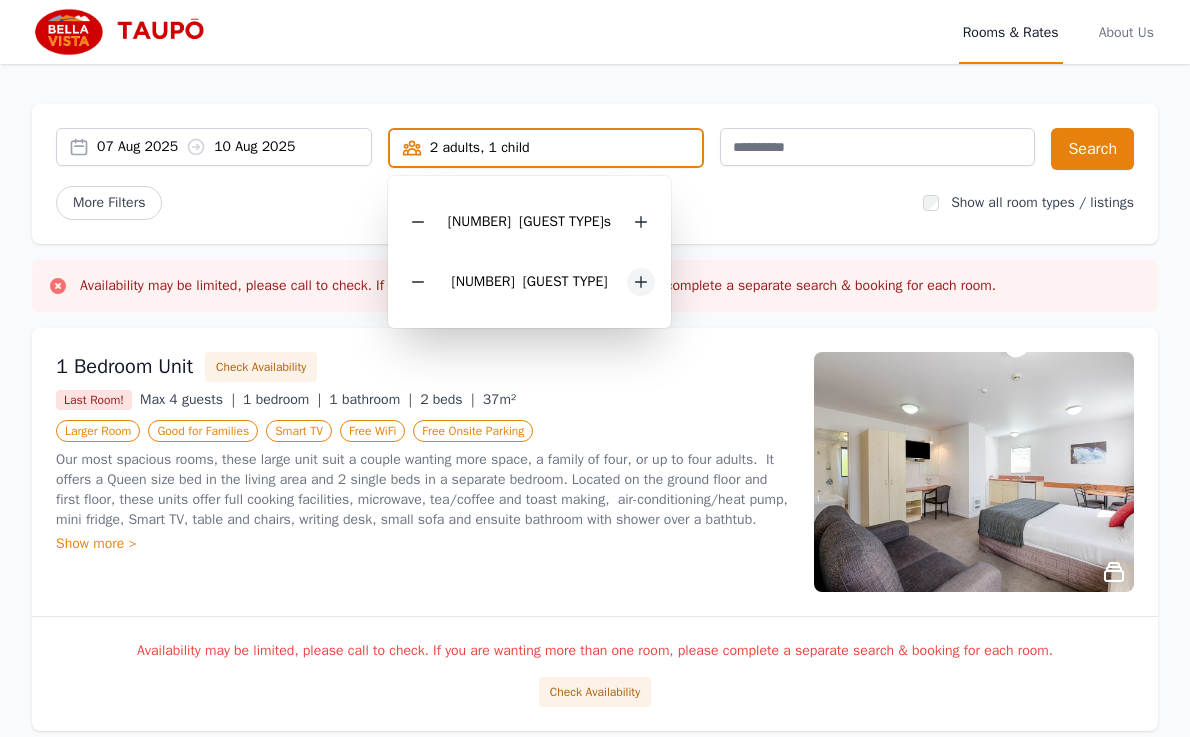 click 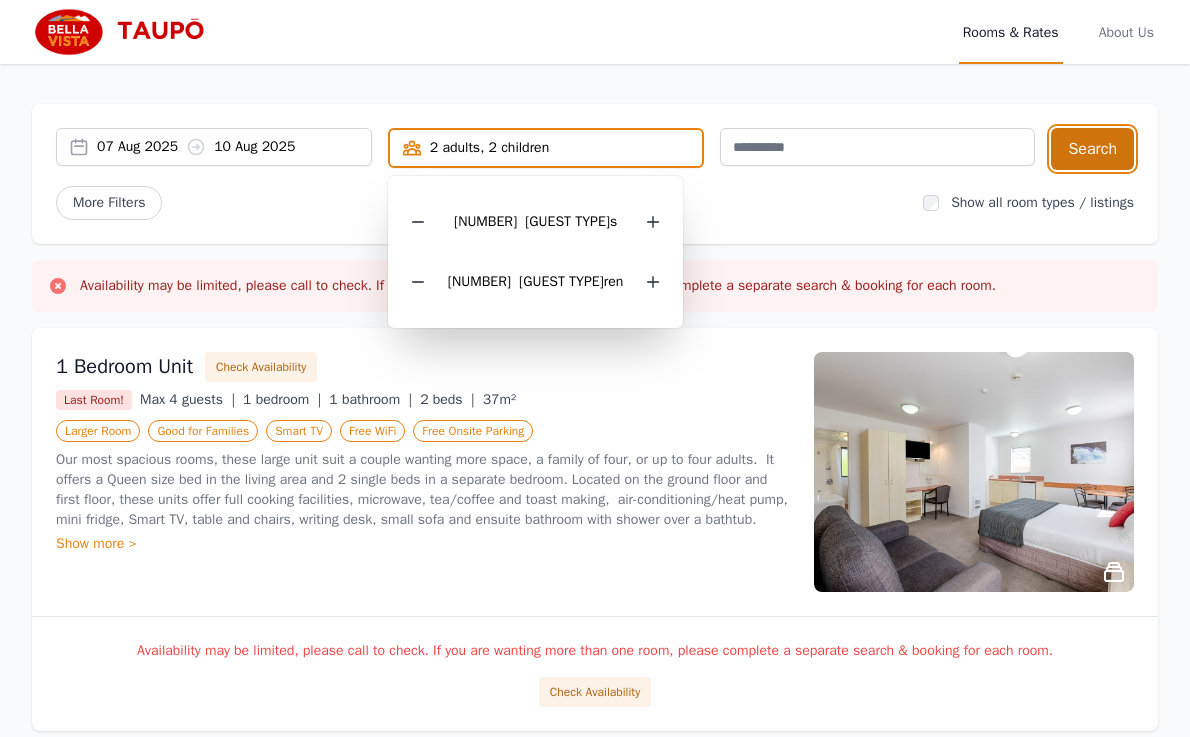 click on "Search" at bounding box center (1092, 149) 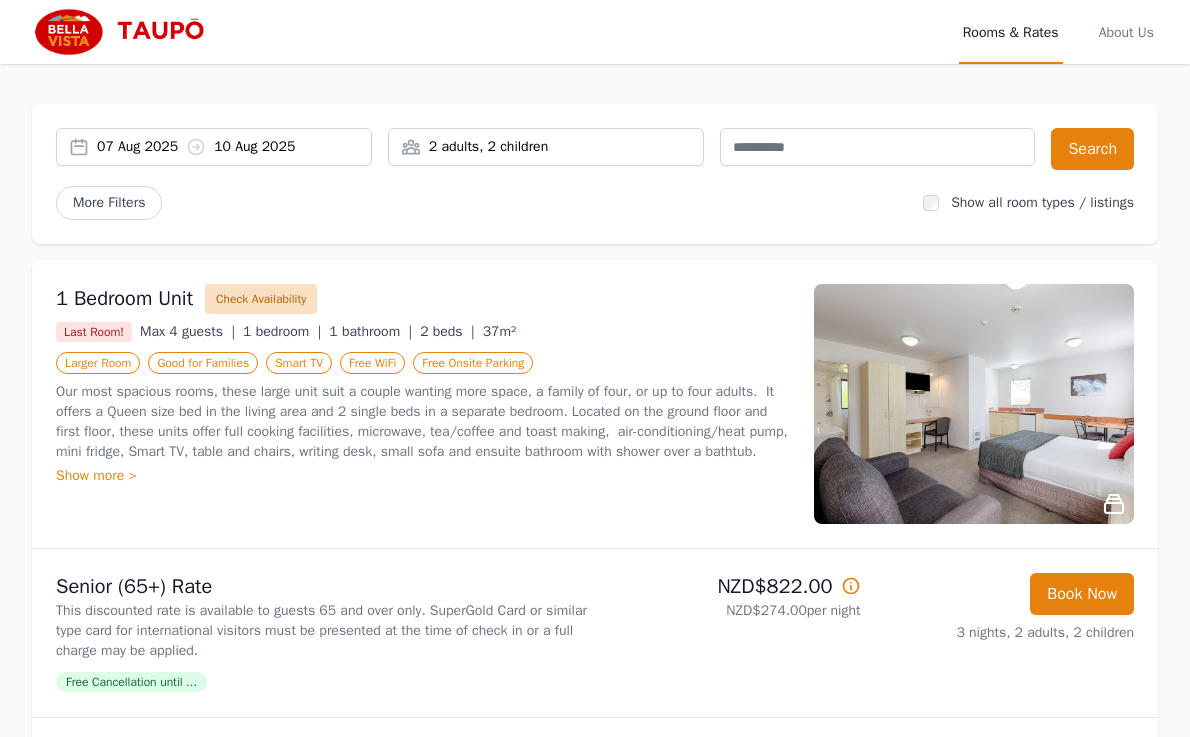 click on "Check Availability" at bounding box center [261, 299] 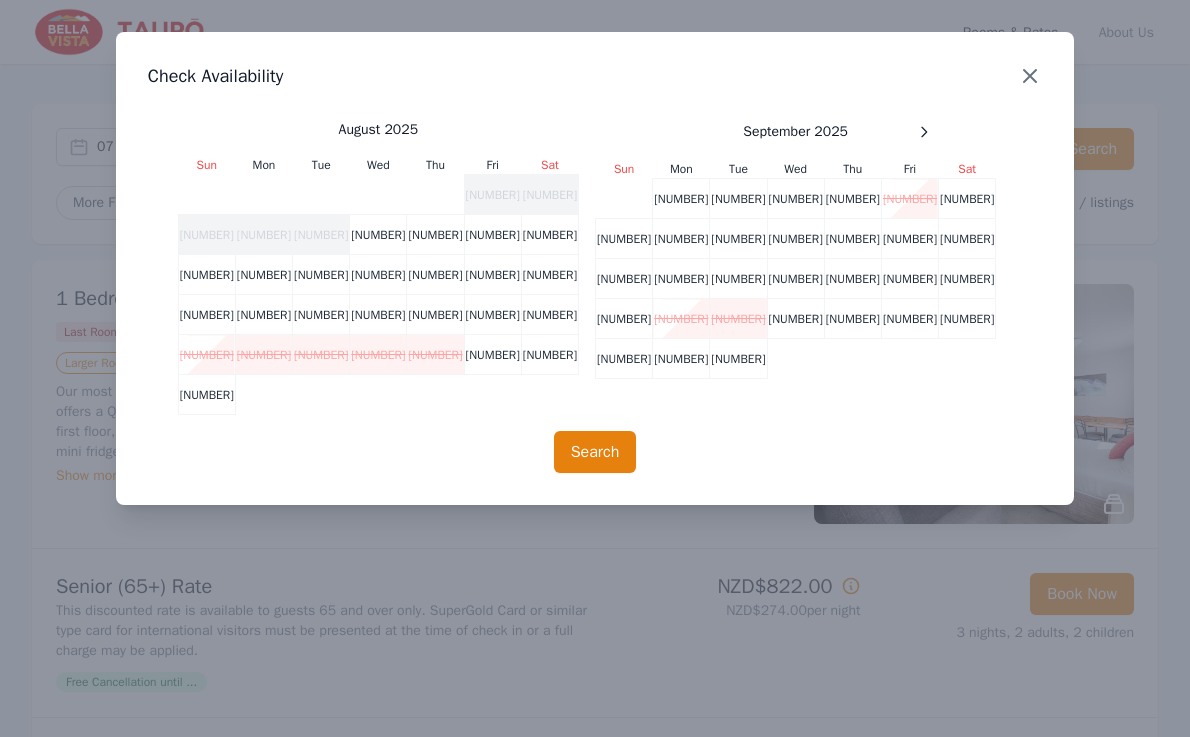 click 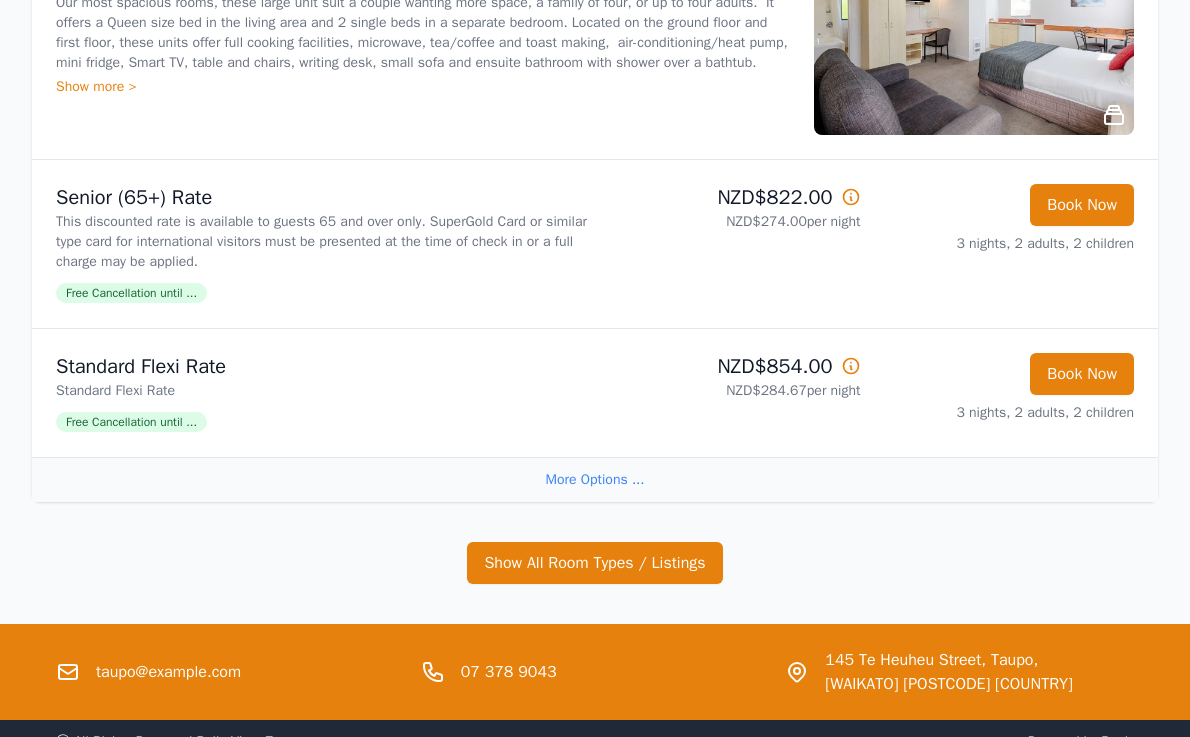 scroll, scrollTop: 391, scrollLeft: 0, axis: vertical 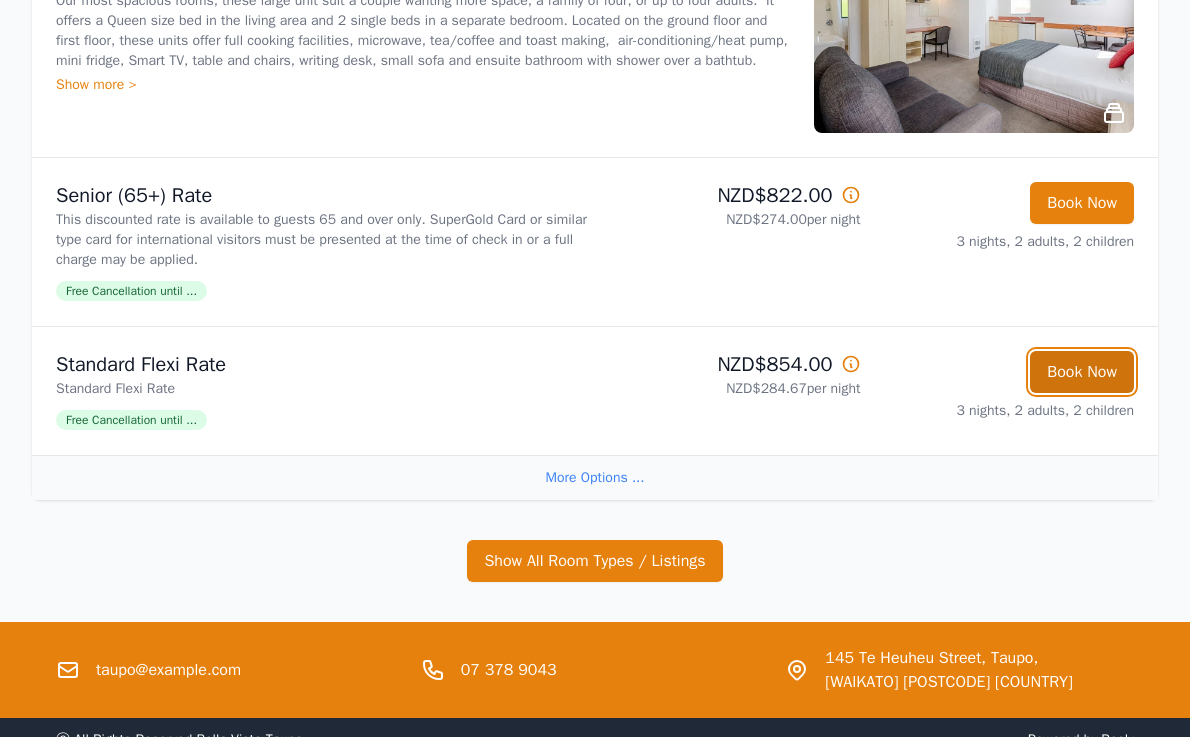 click on "Book Now" at bounding box center (1082, 372) 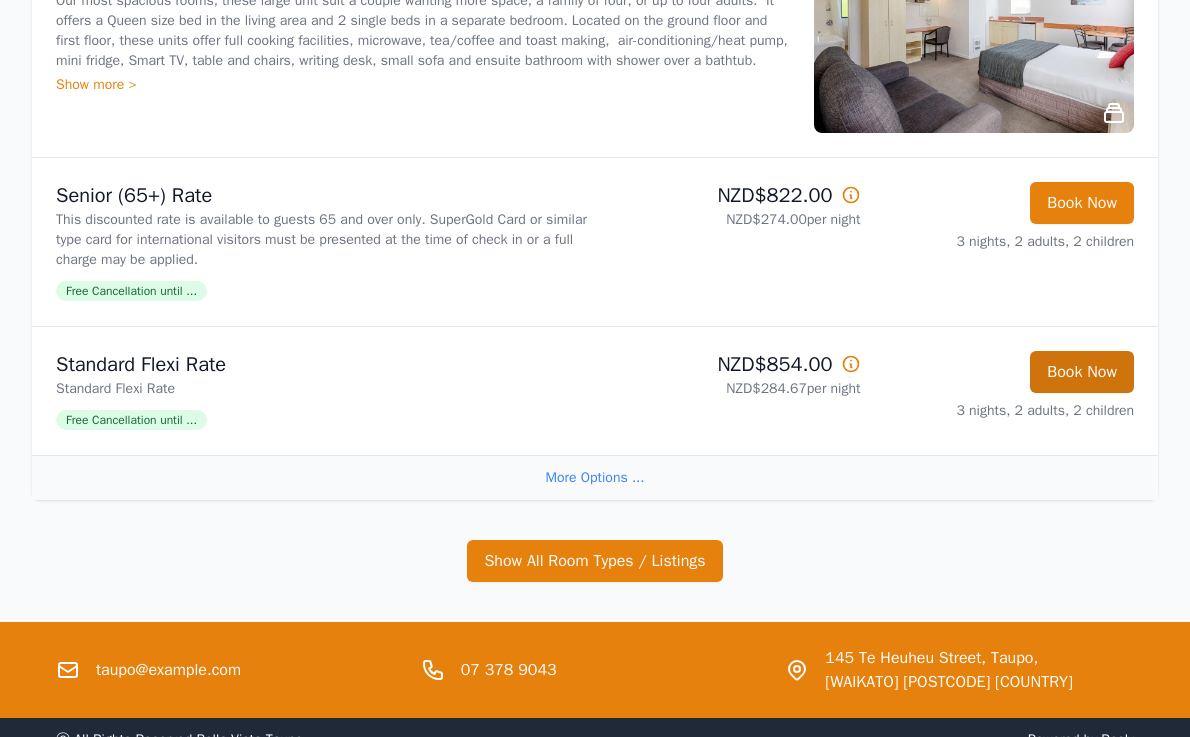 scroll, scrollTop: 96, scrollLeft: 0, axis: vertical 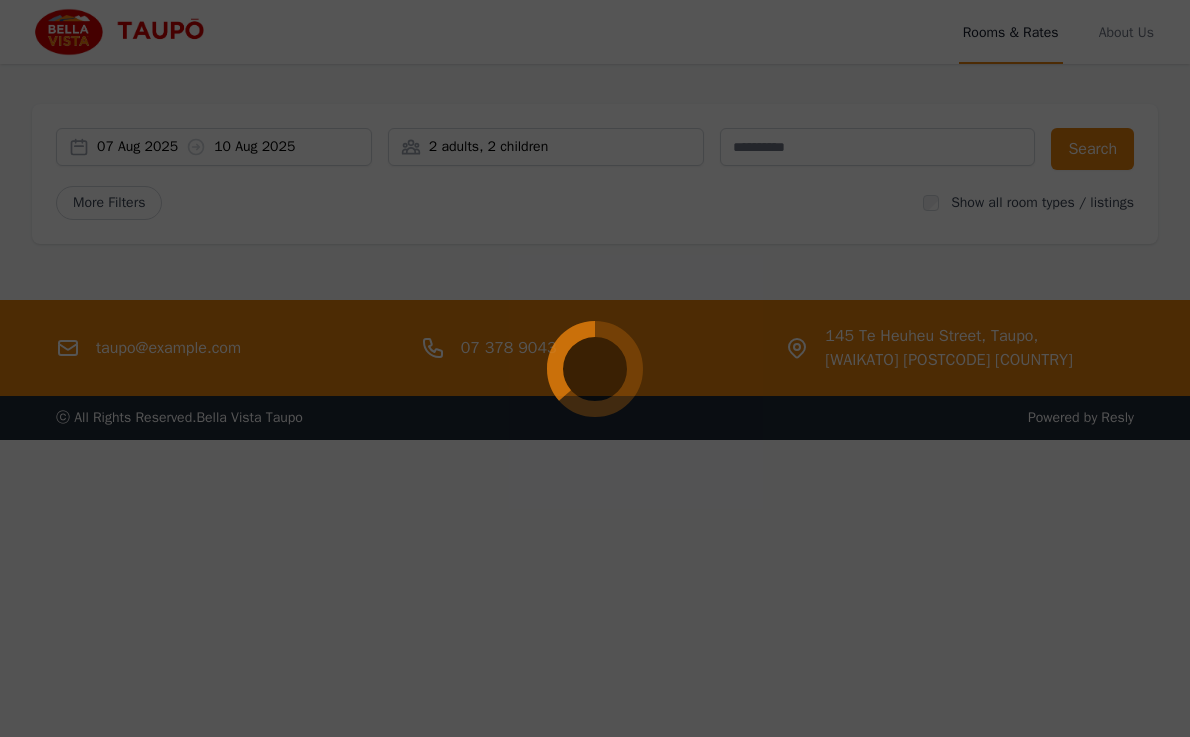 select on "[NUMBER]" 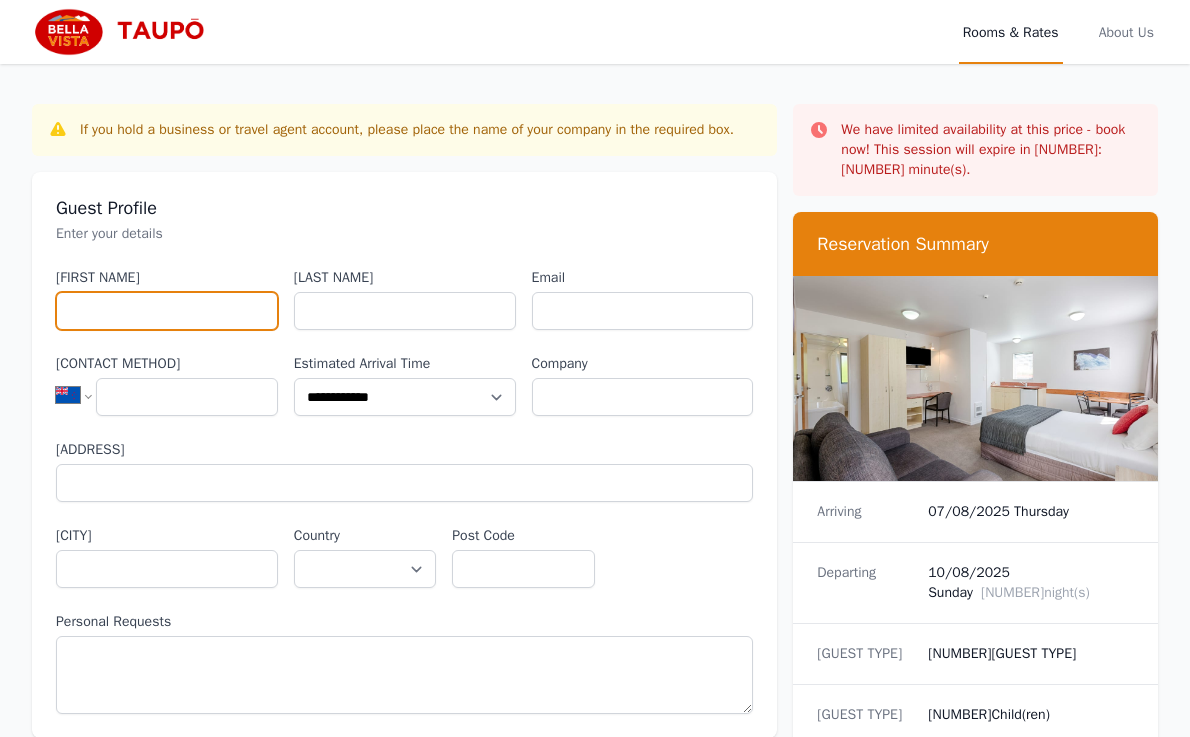 click on "[FIRST NAME]" at bounding box center [167, 311] 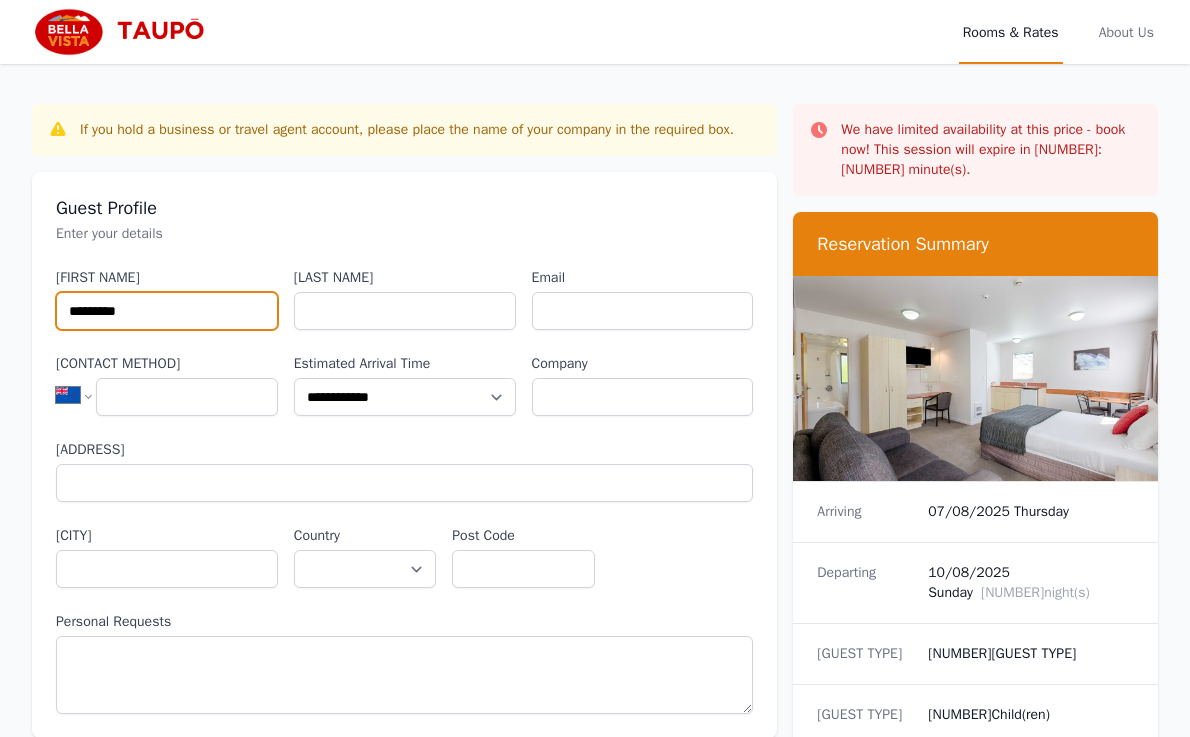 type on "[CREDIT CARD NUMBER]" 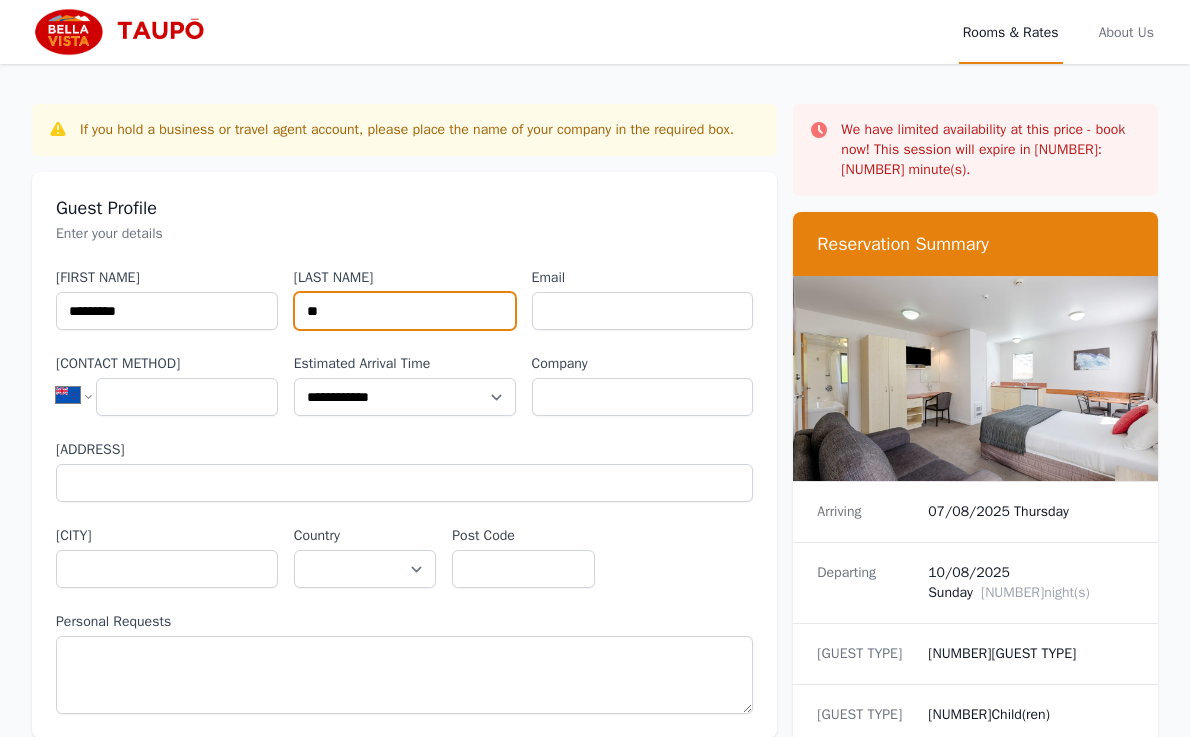 type on "[NUMBER]" 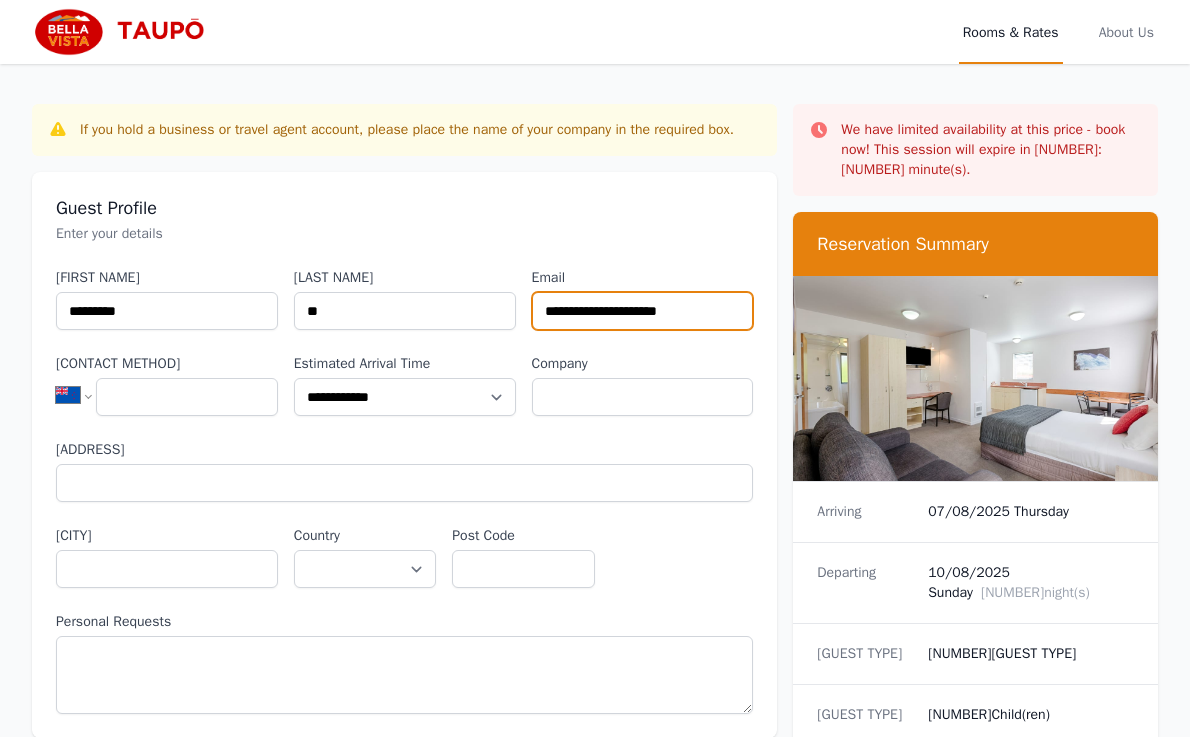 type on "**********" 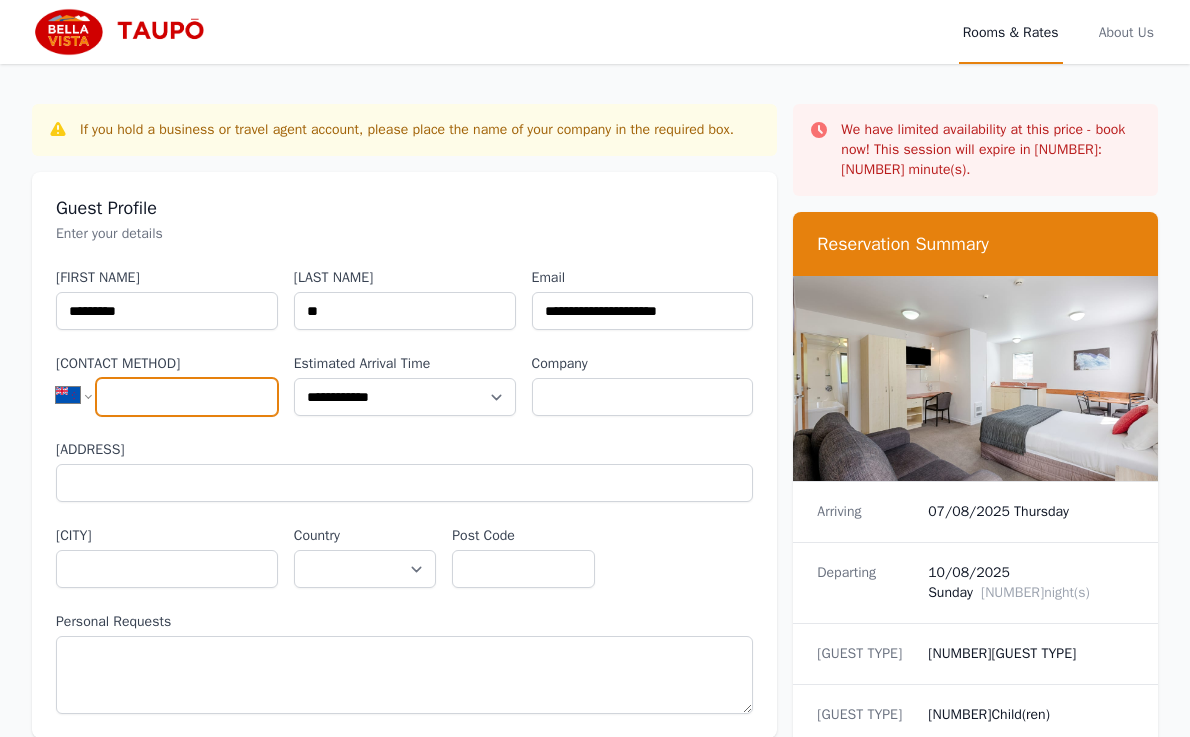 click on "[CONTACT METHOD]" at bounding box center [187, 397] 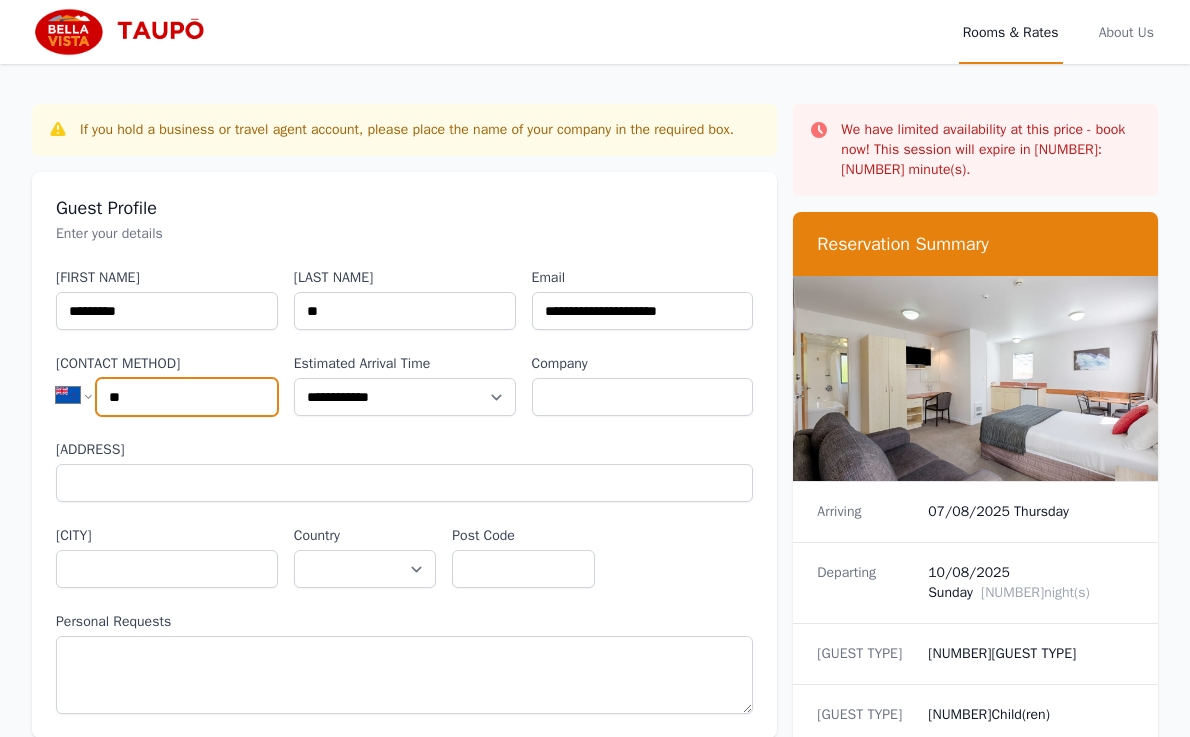 type on "*" 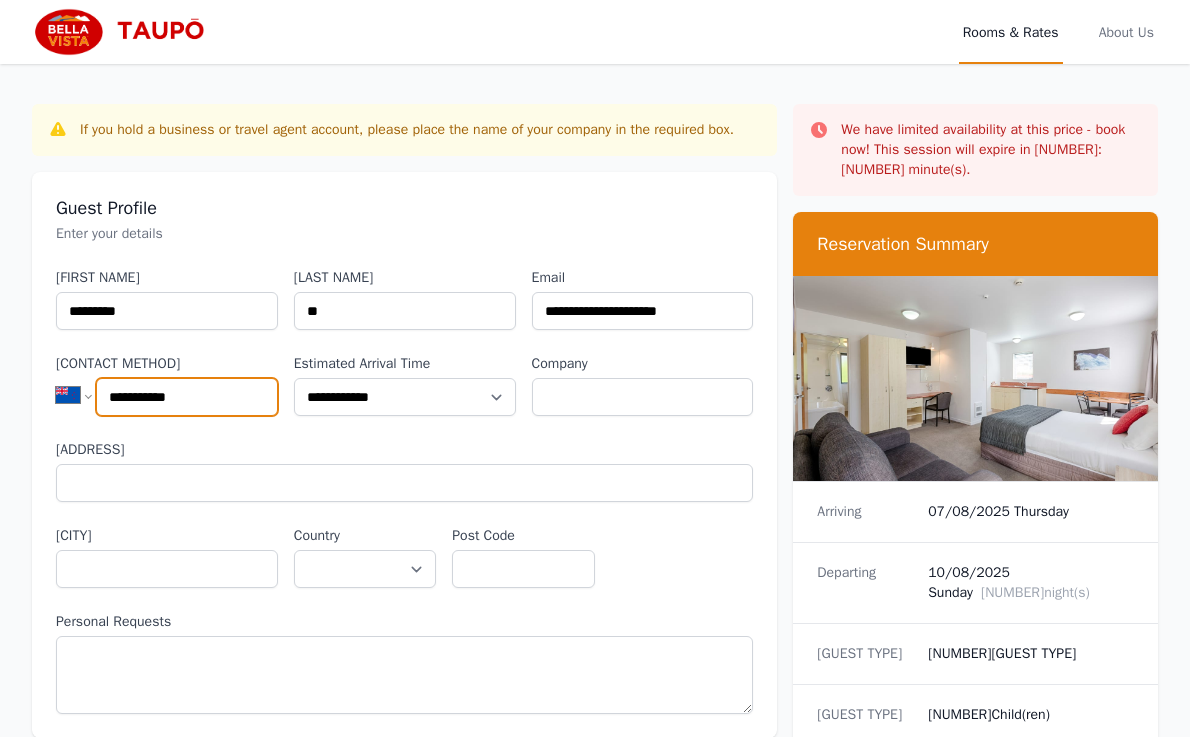type on "[CREDIT CARD NUMBER]" 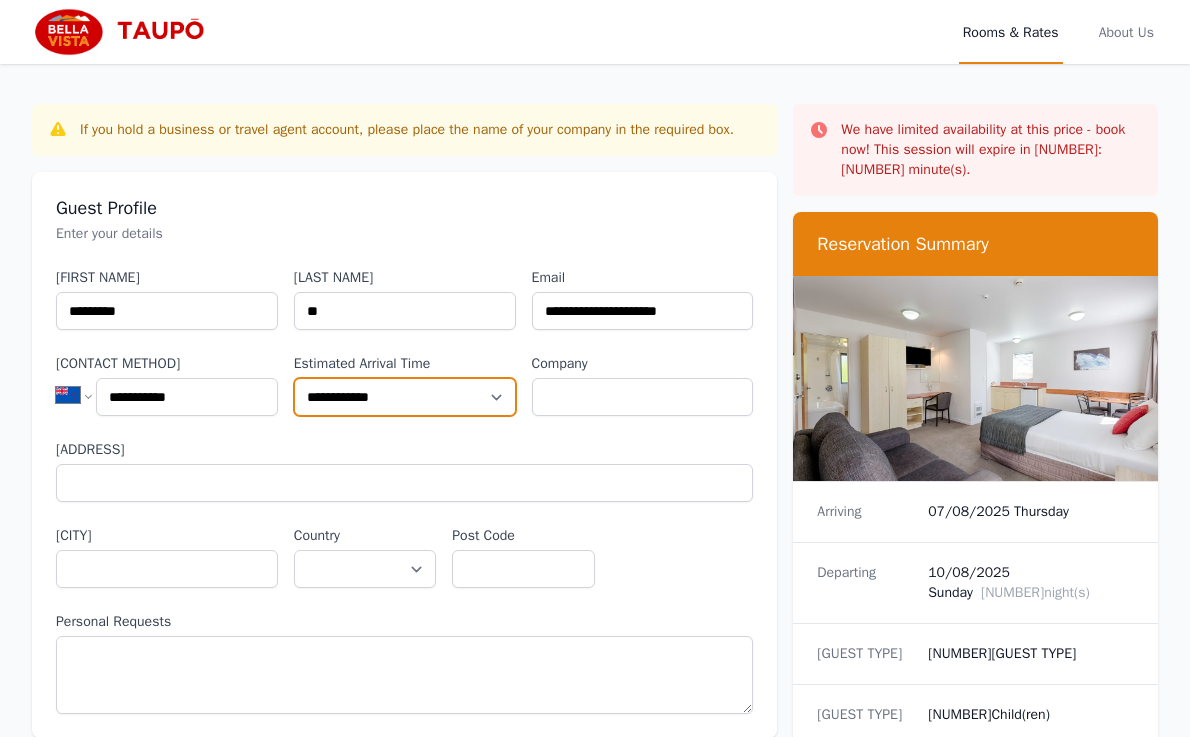 click on "[CREDIT CARD NUMBER]" at bounding box center [405, 397] 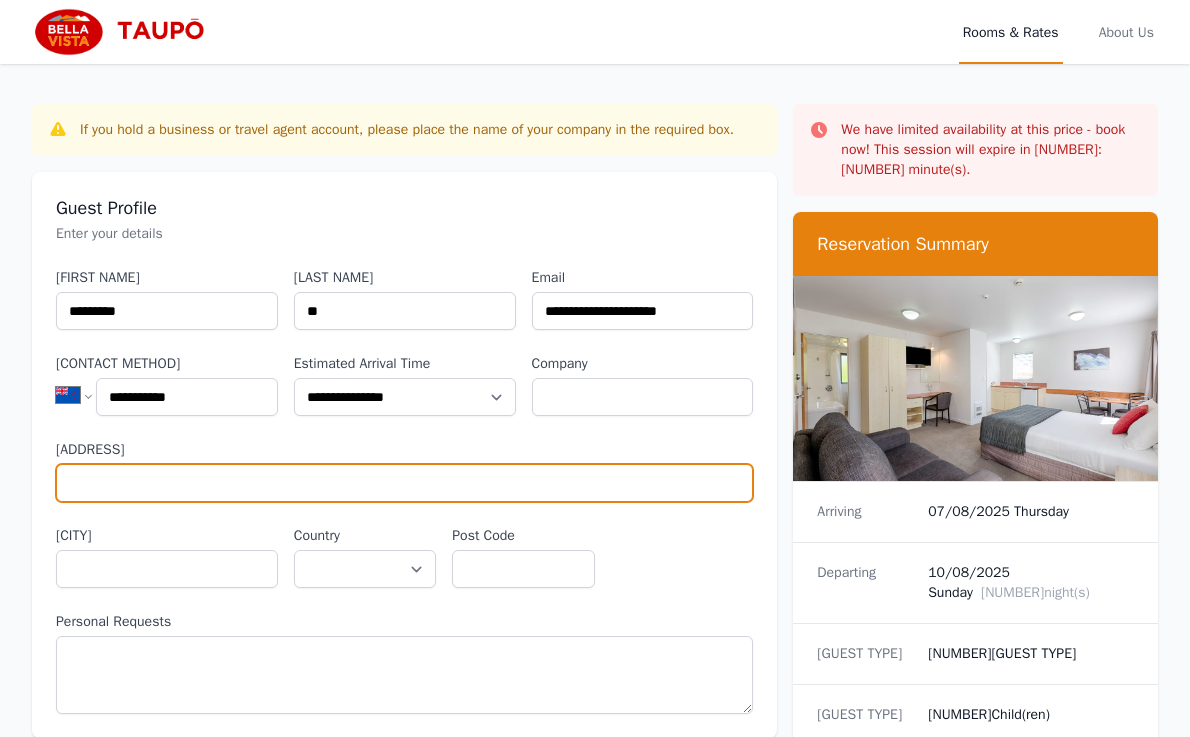 click on "[ADDRESS]" at bounding box center (404, 483) 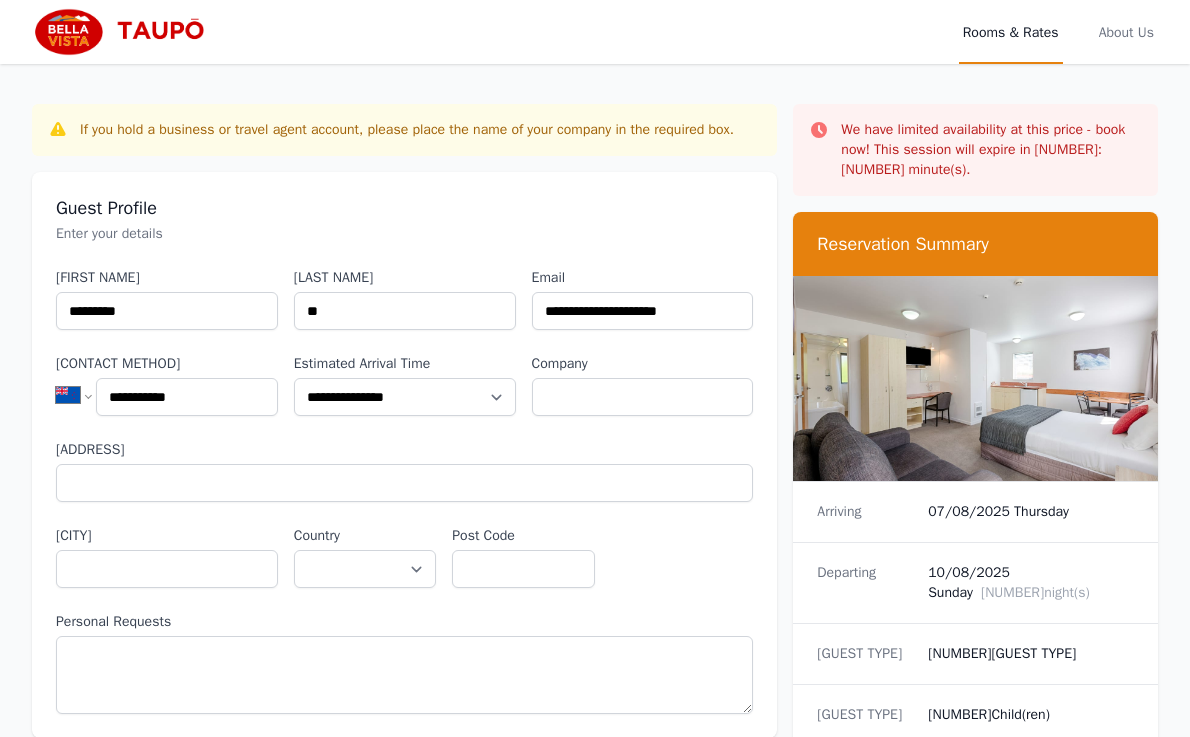 click on "[CITY]" at bounding box center (167, 536) 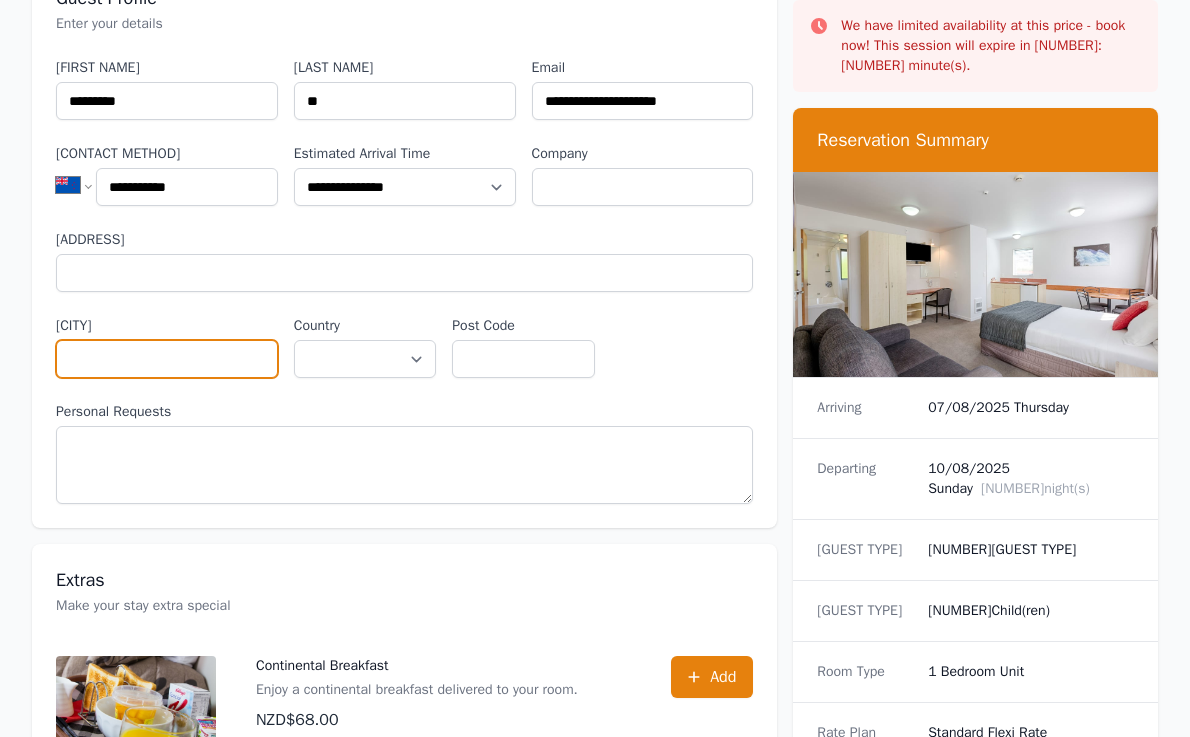 scroll, scrollTop: 211, scrollLeft: 0, axis: vertical 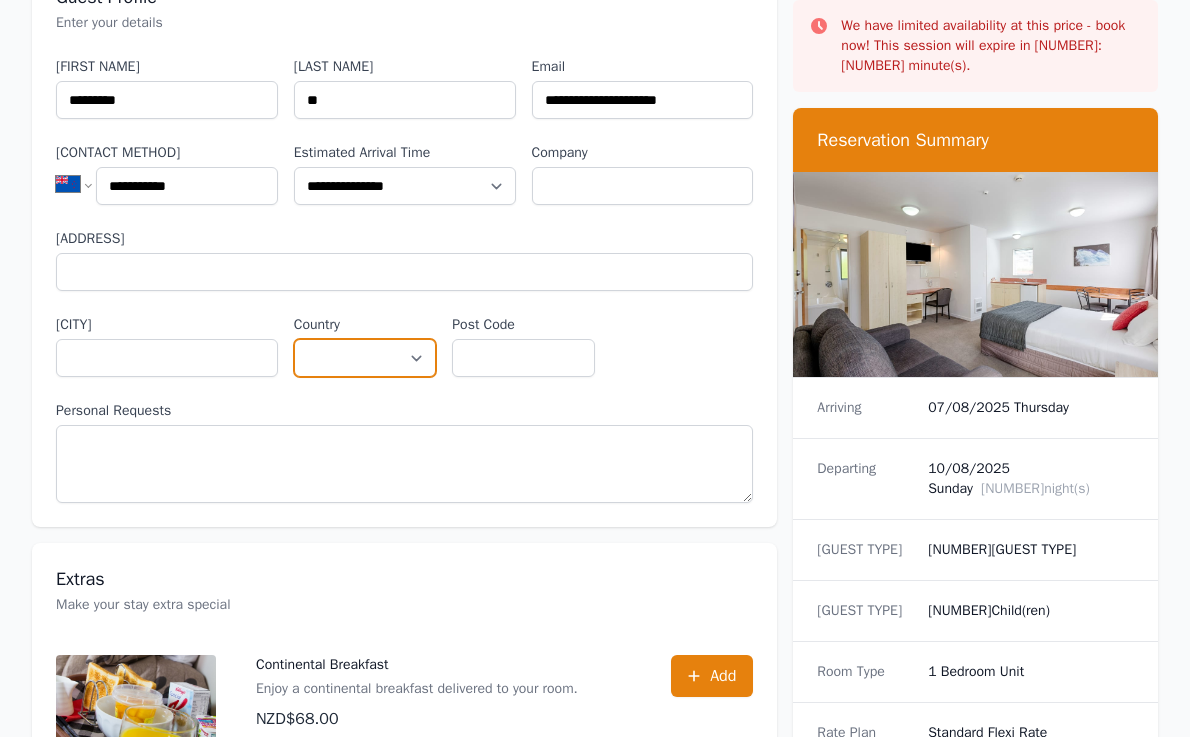 click on "[CREDIT CARD NUMBER]" at bounding box center [365, 358] 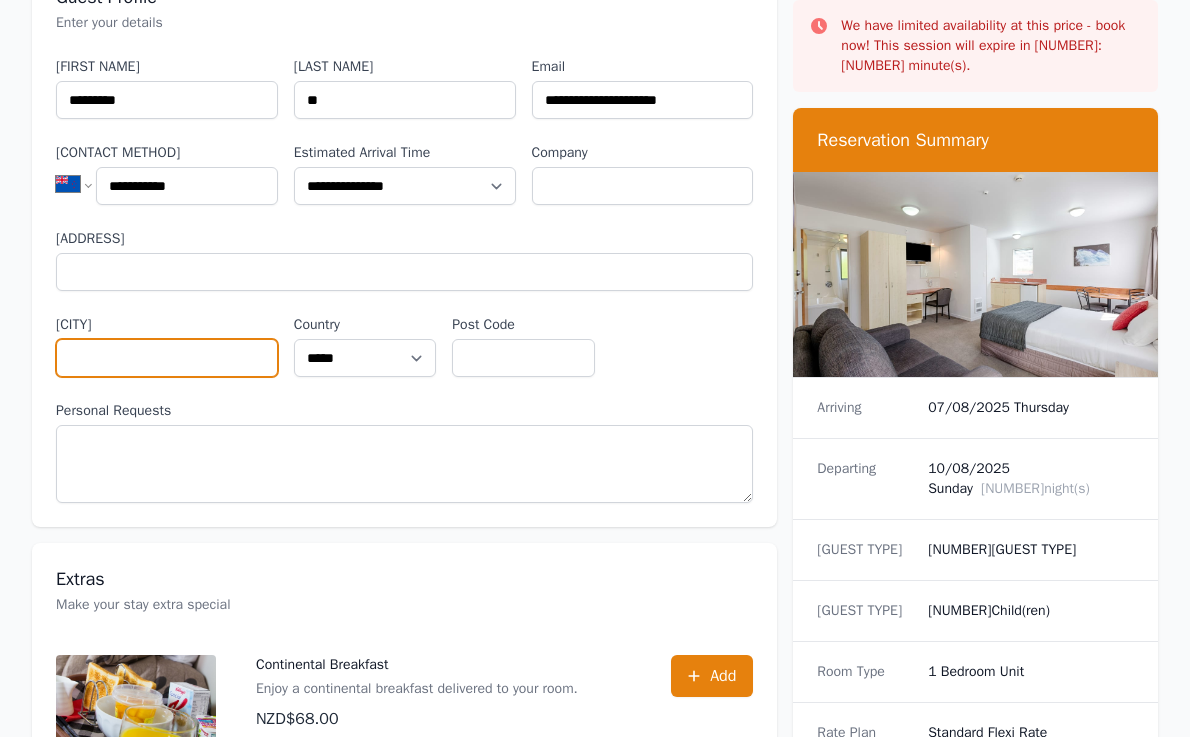 click on "[CITY]" at bounding box center (167, 358) 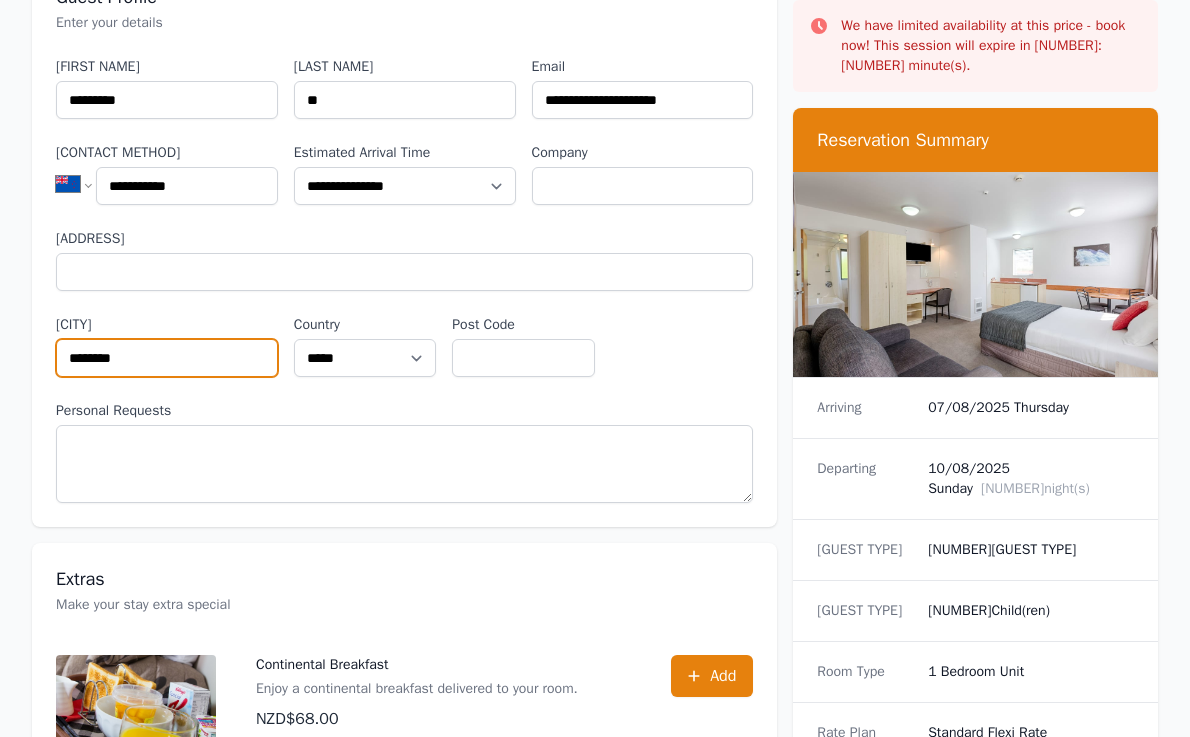 type on "********" 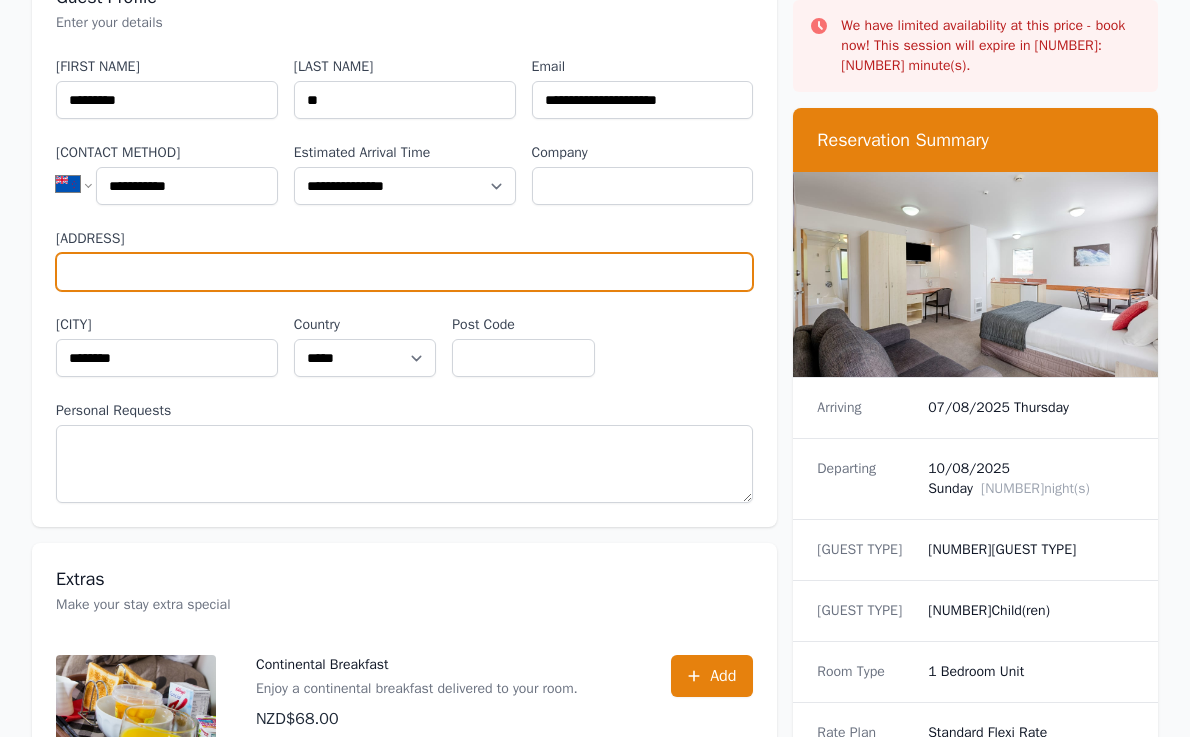 click on "[ADDRESS]" at bounding box center [404, 272] 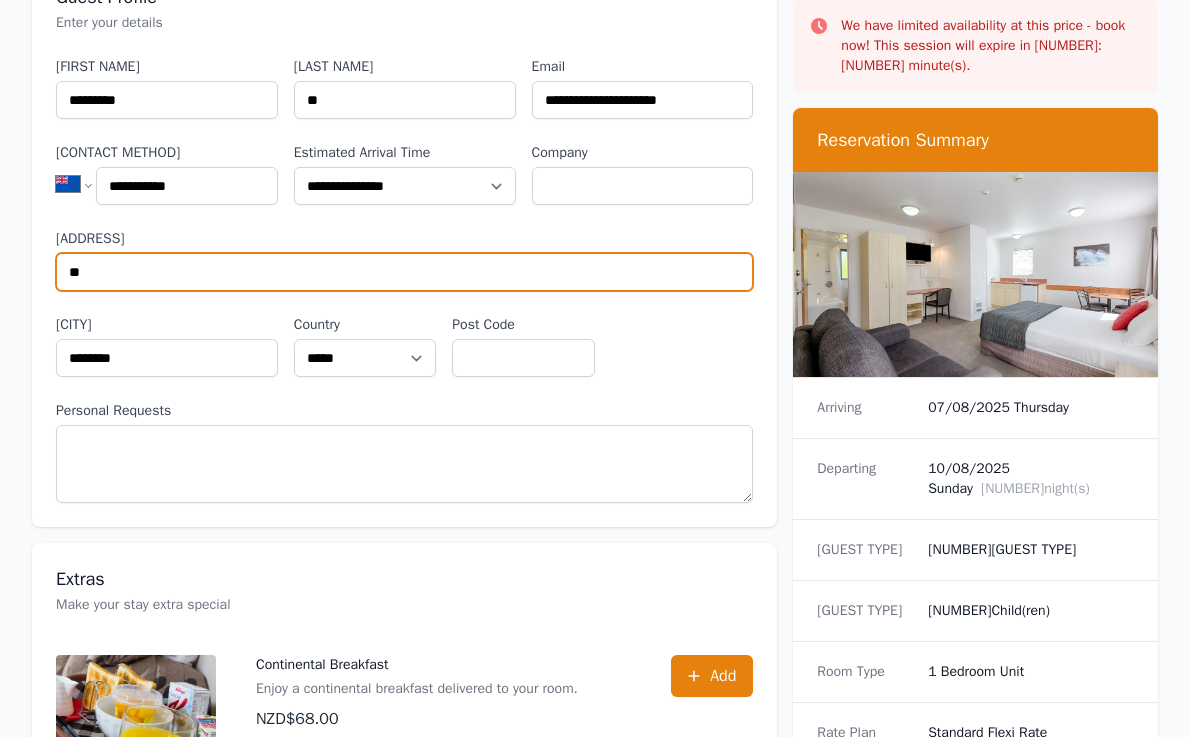 type on "*" 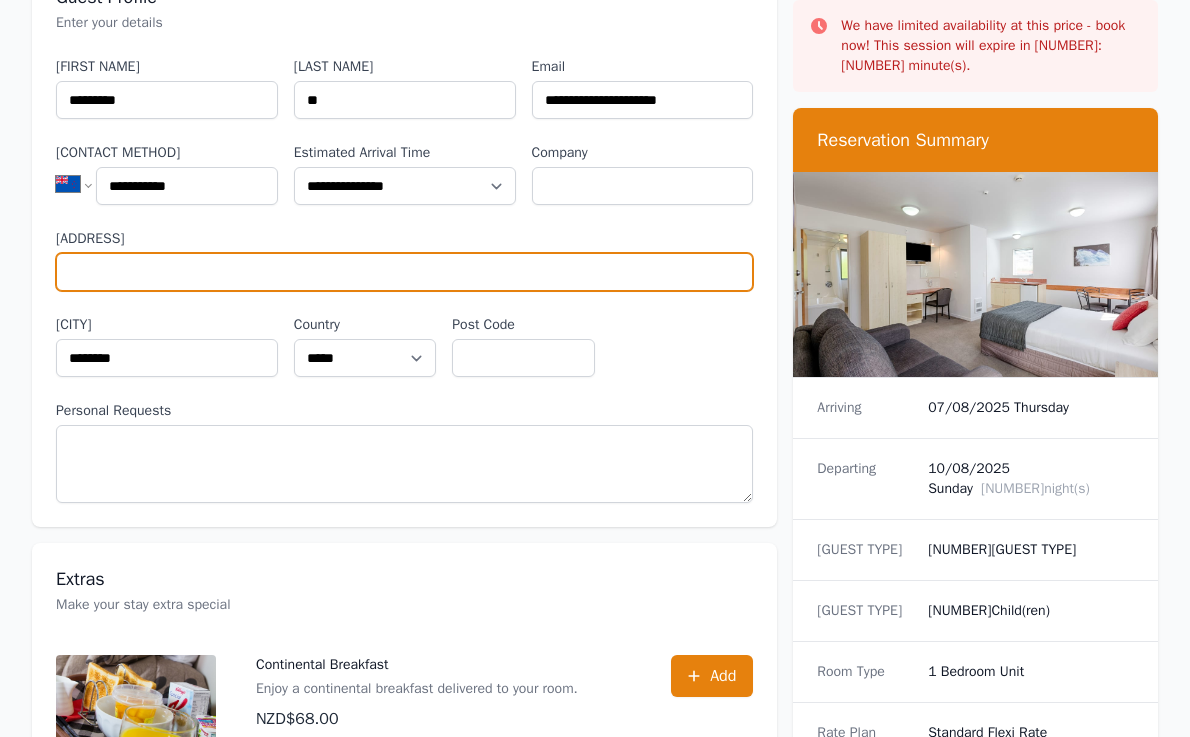 type on "*" 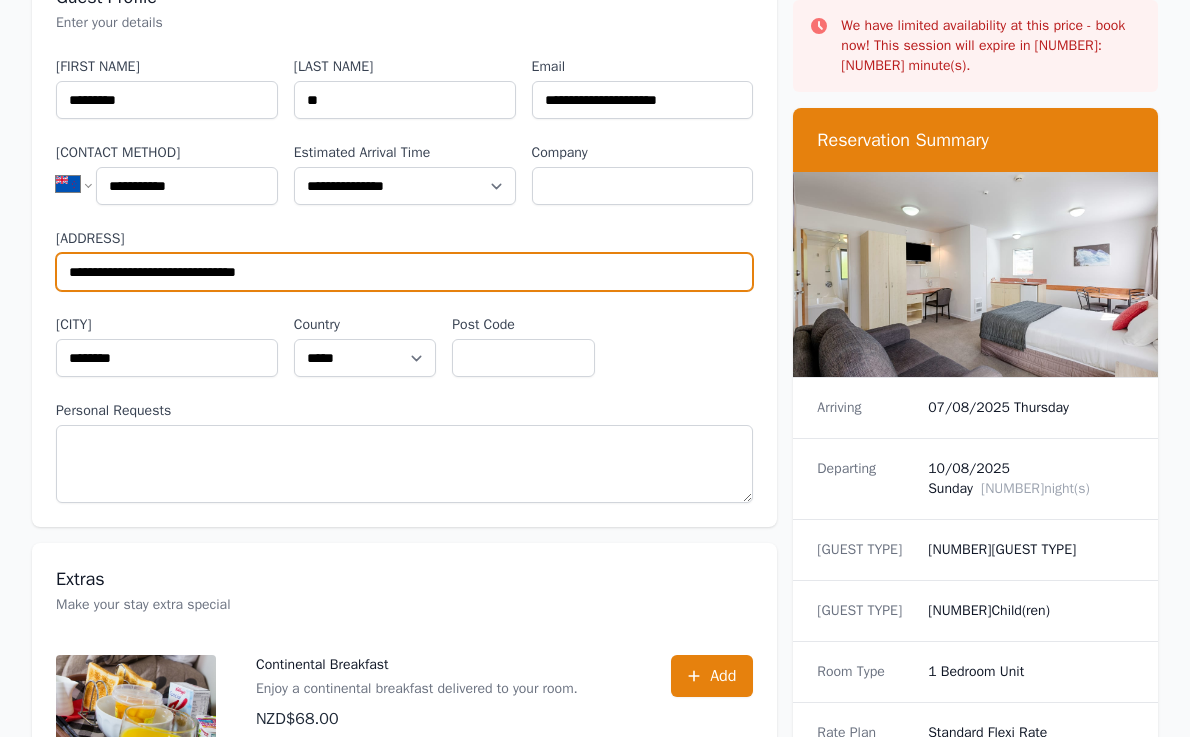 type on "[CREDIT CARD NUMBER]" 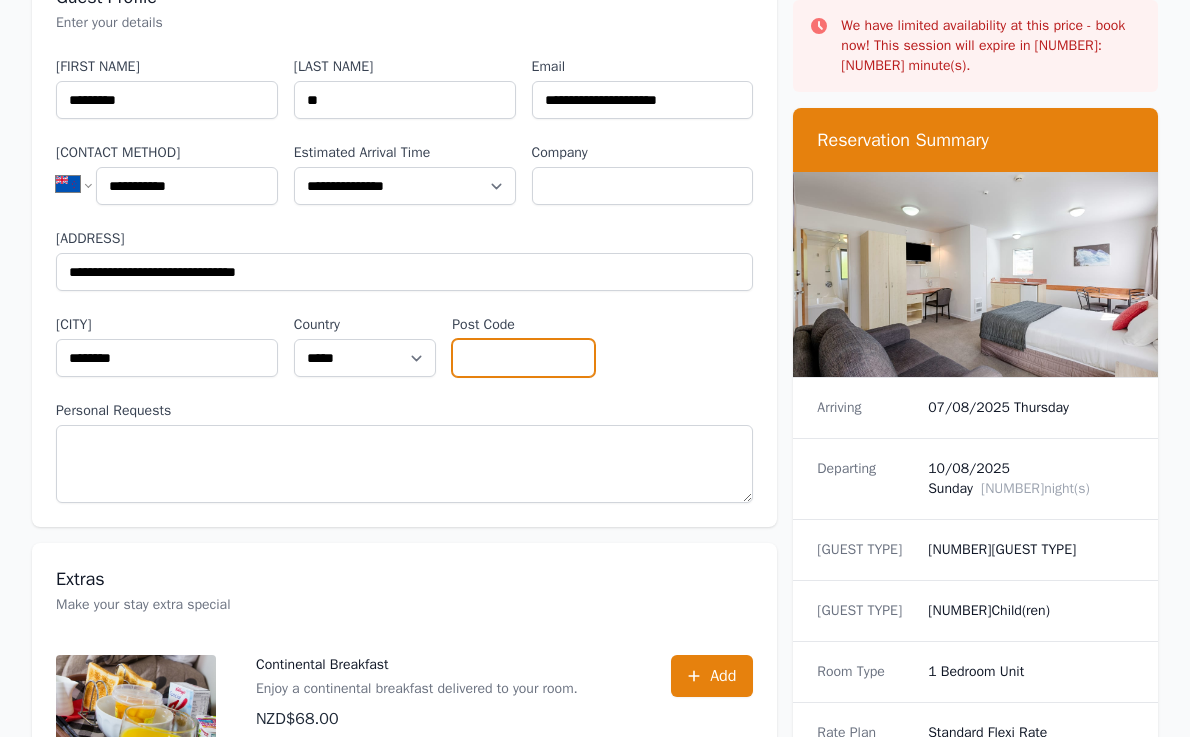 click on "Post Code" at bounding box center [523, 358] 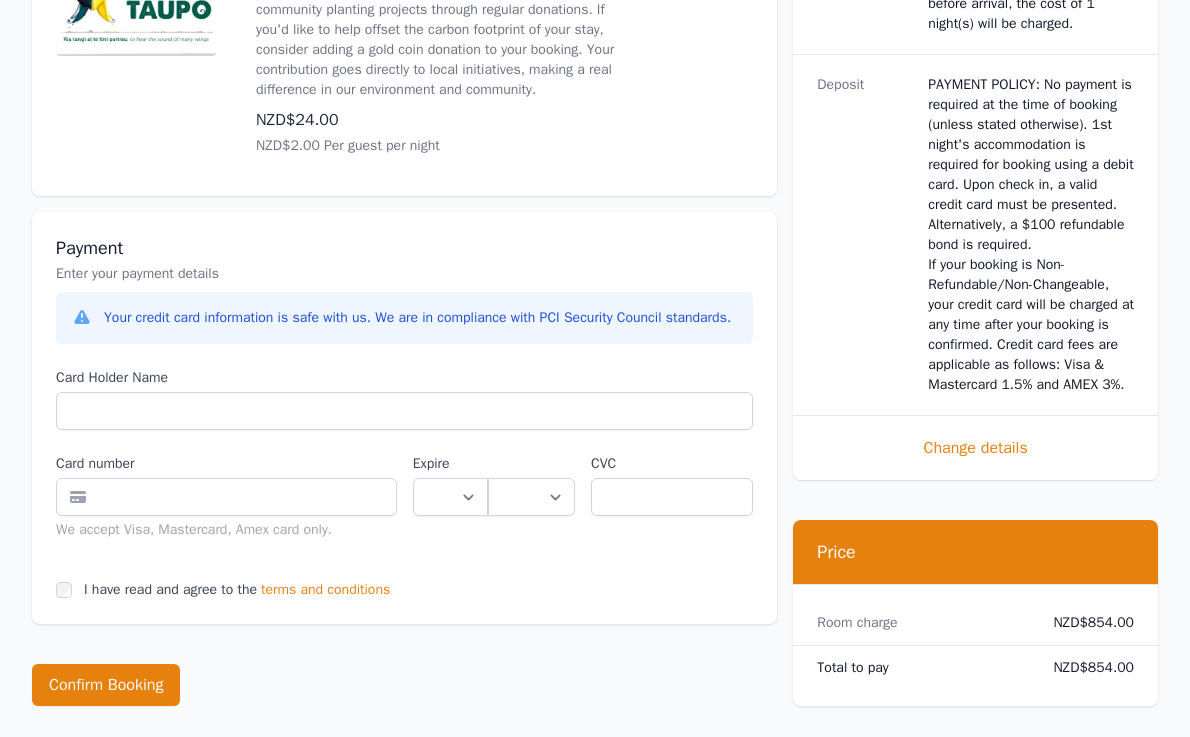 scroll, scrollTop: 1378, scrollLeft: 0, axis: vertical 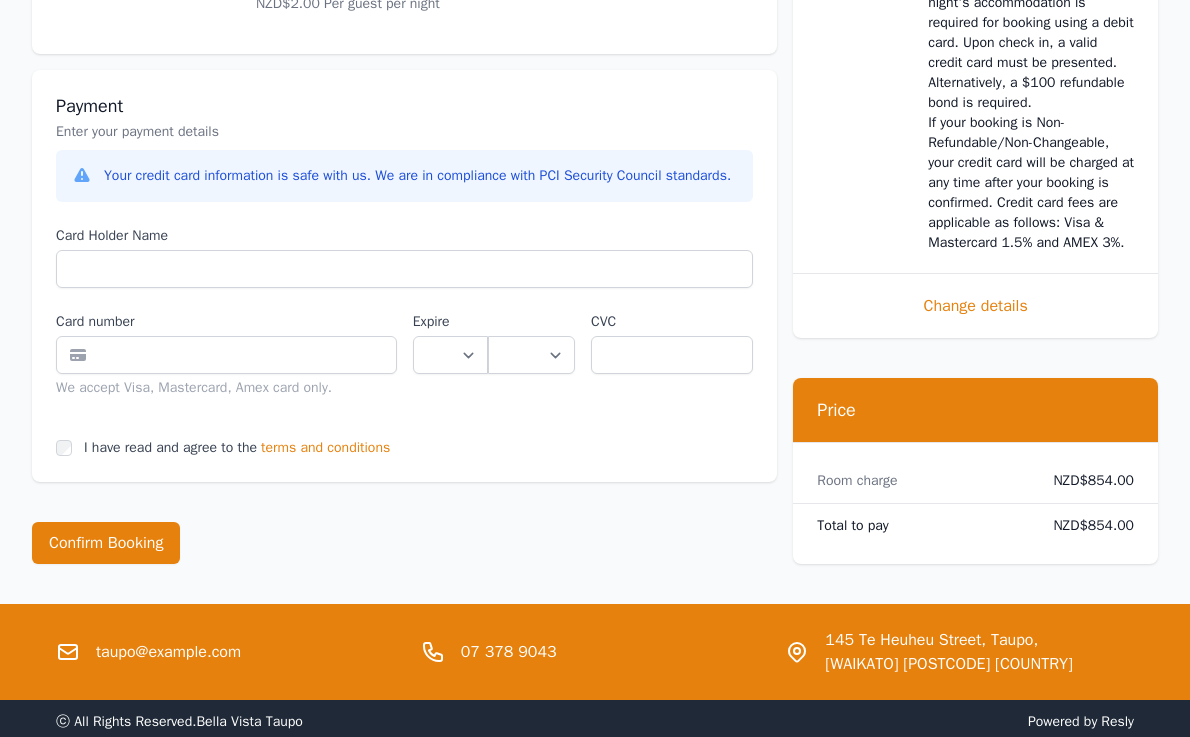 type on "[CREDIT CARD NUMBER]" 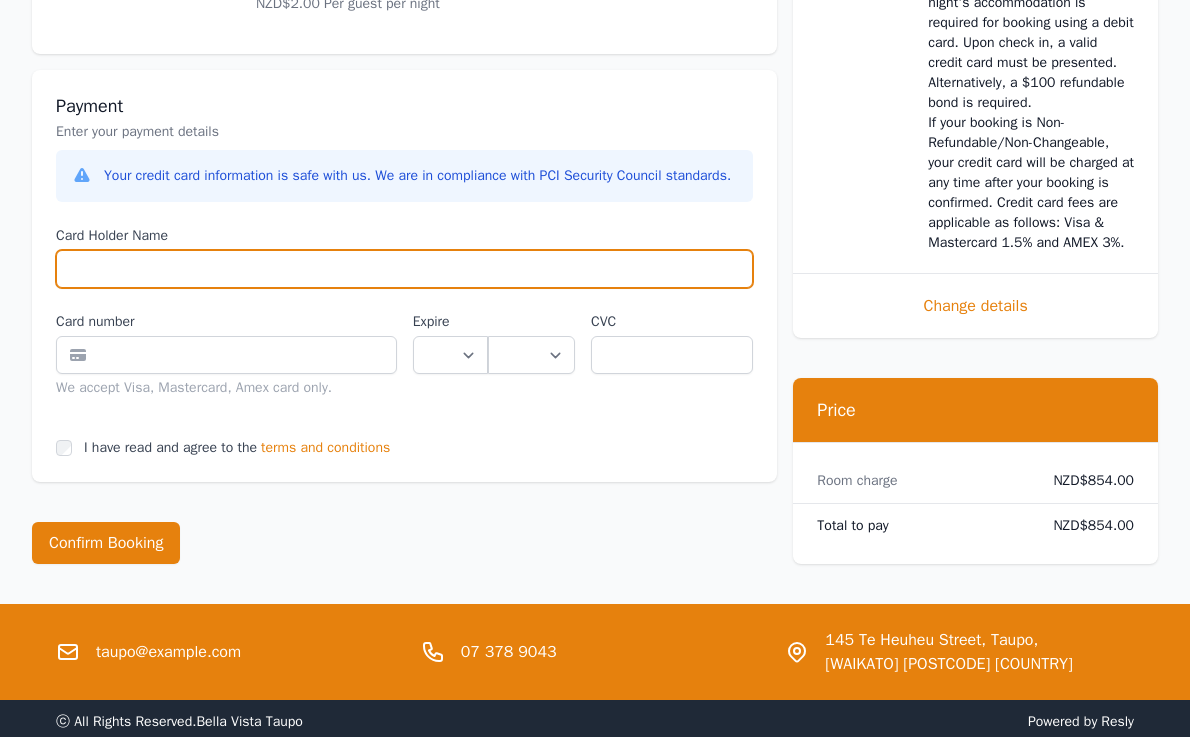 click on "Card Holder Name" at bounding box center (404, 269) 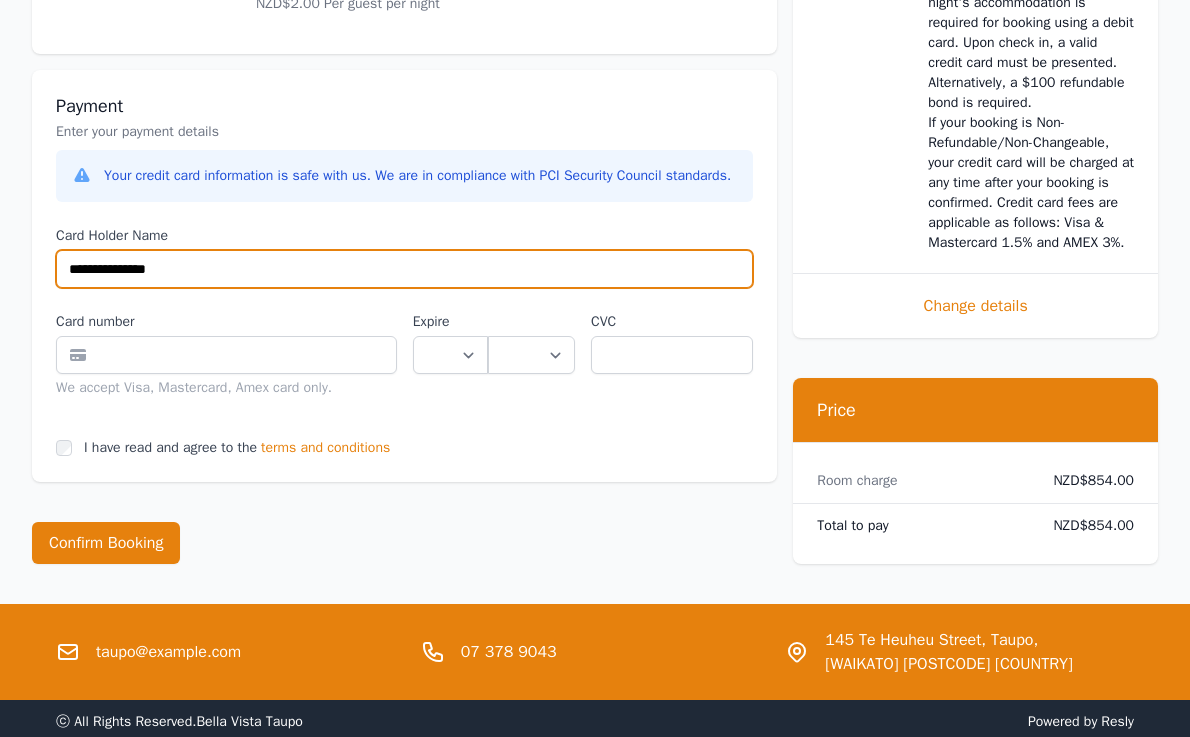 type on "[CREDIT CARD NUMBER]" 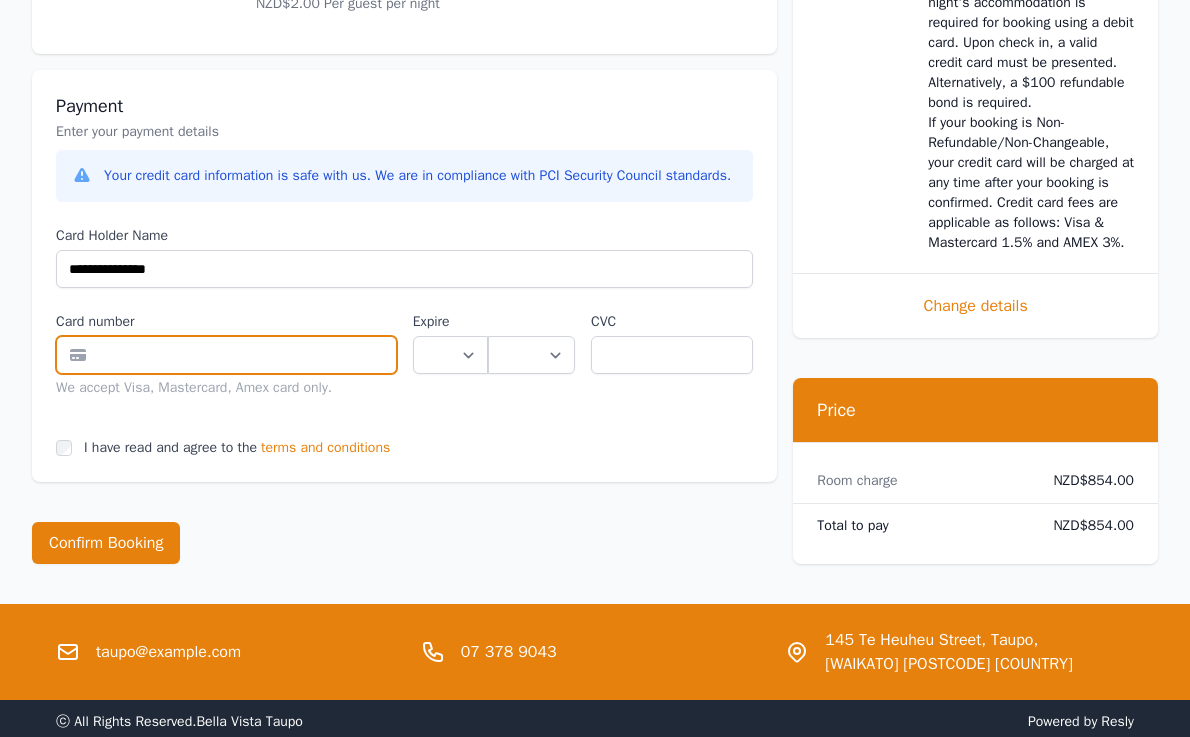 click at bounding box center (226, 355) 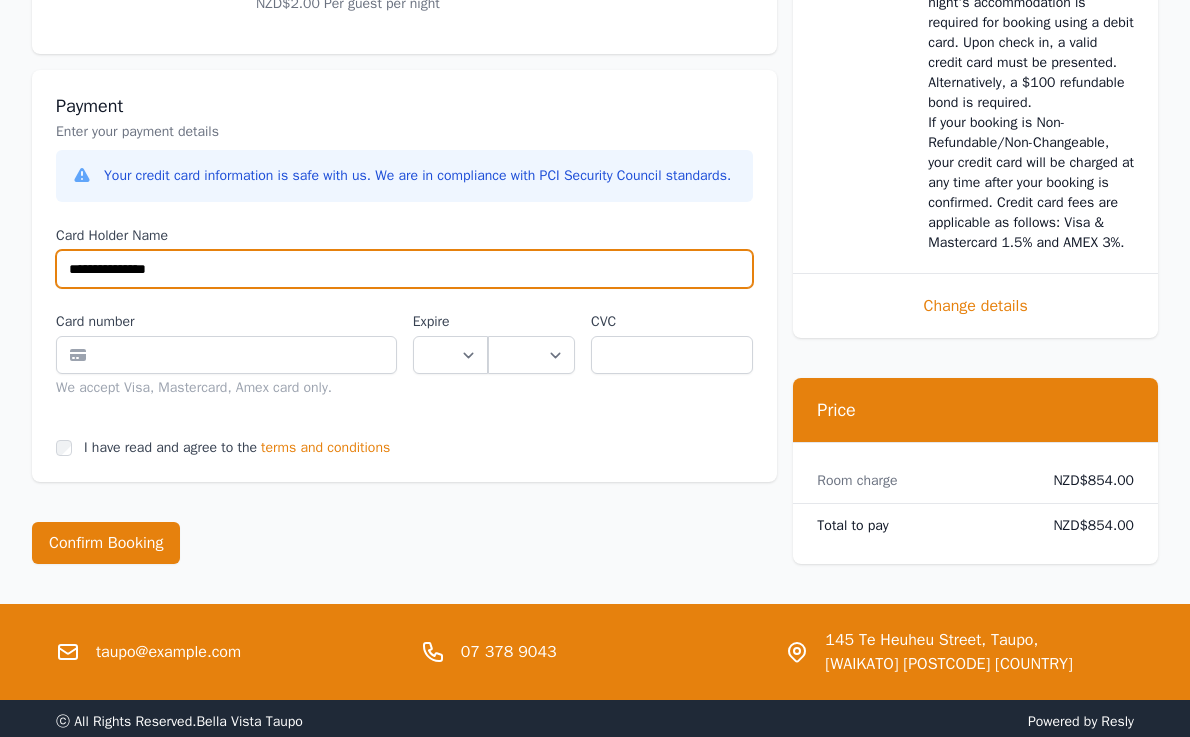click on "[CREDIT CARD NUMBER]" at bounding box center [404, 269] 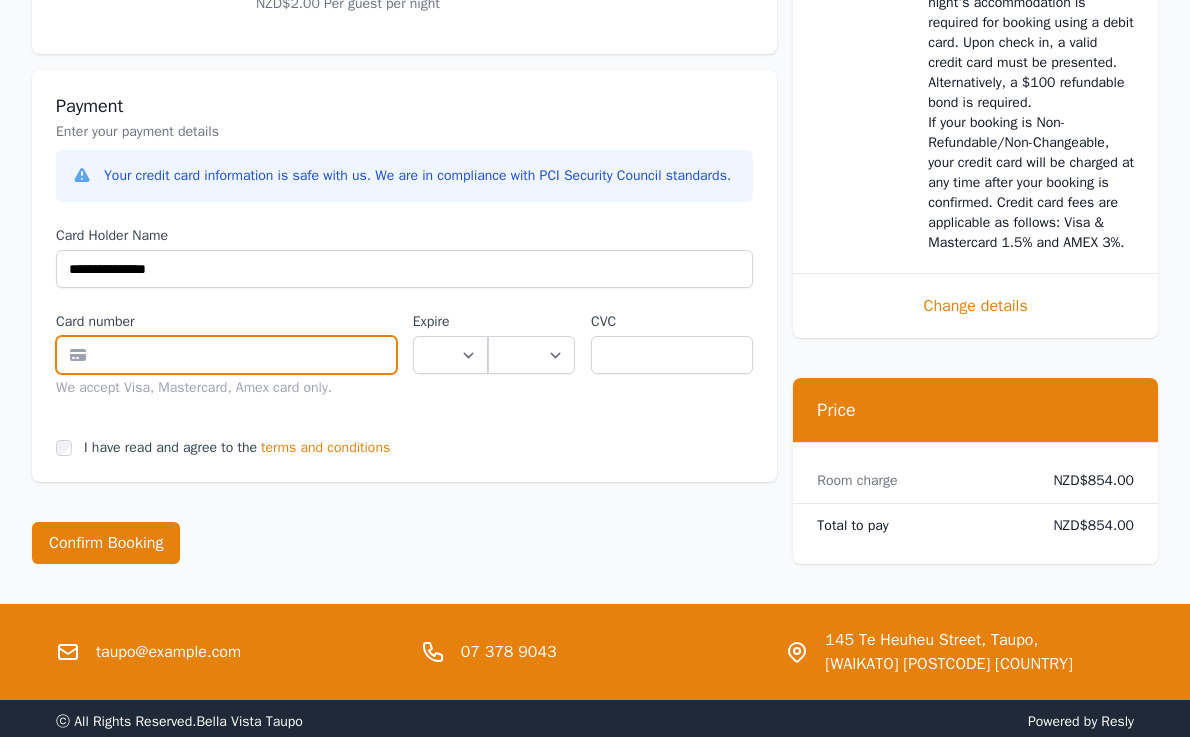 click at bounding box center (226, 355) 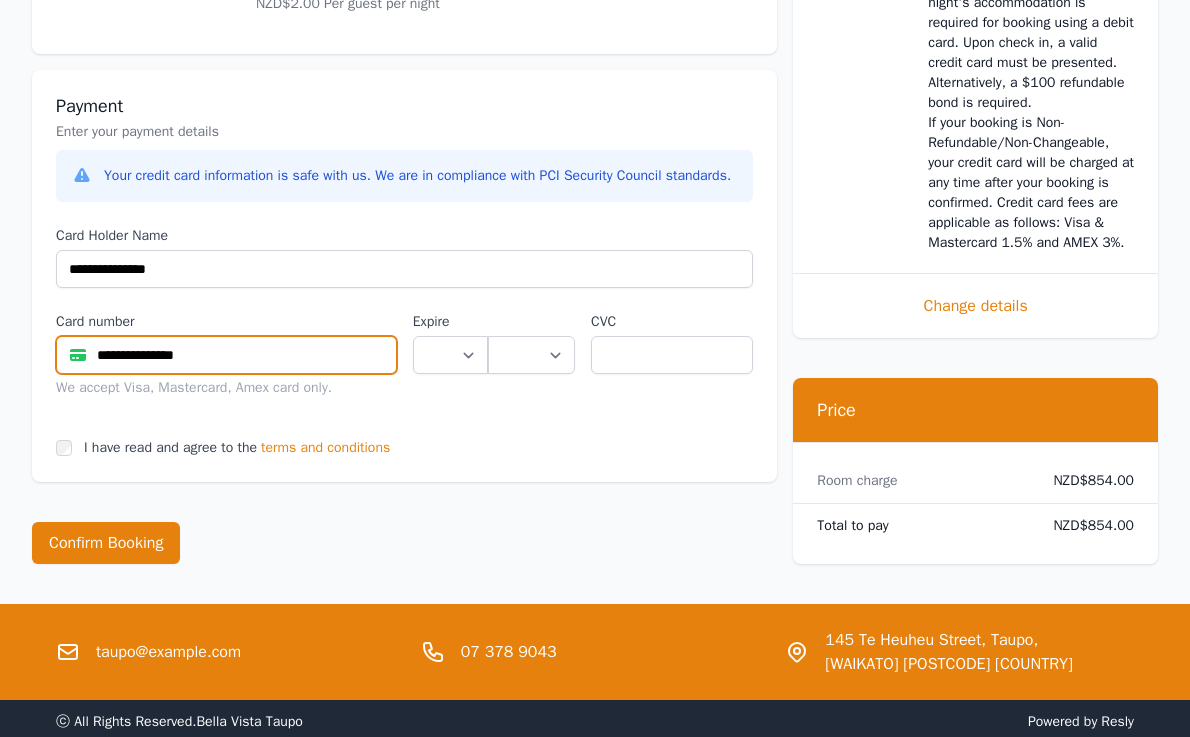 type on "[CREDIT CARD NUMBER]" 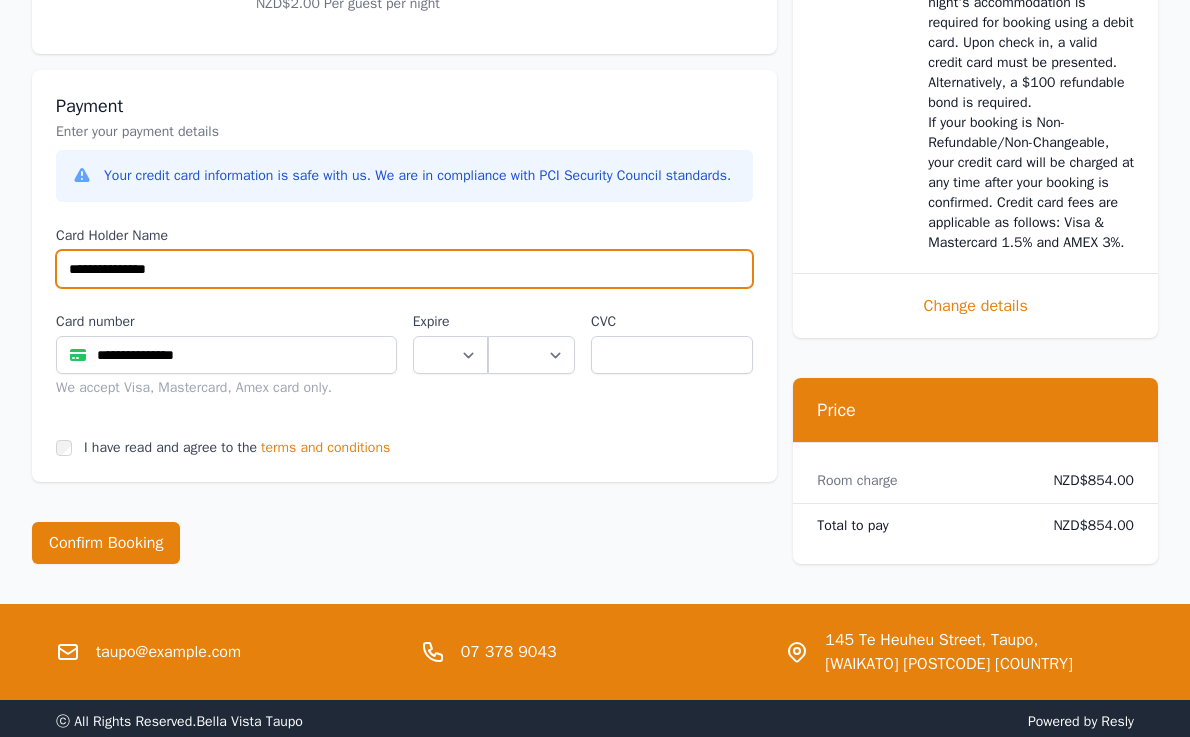 click on "[CREDIT CARD NUMBER]" at bounding box center (404, 269) 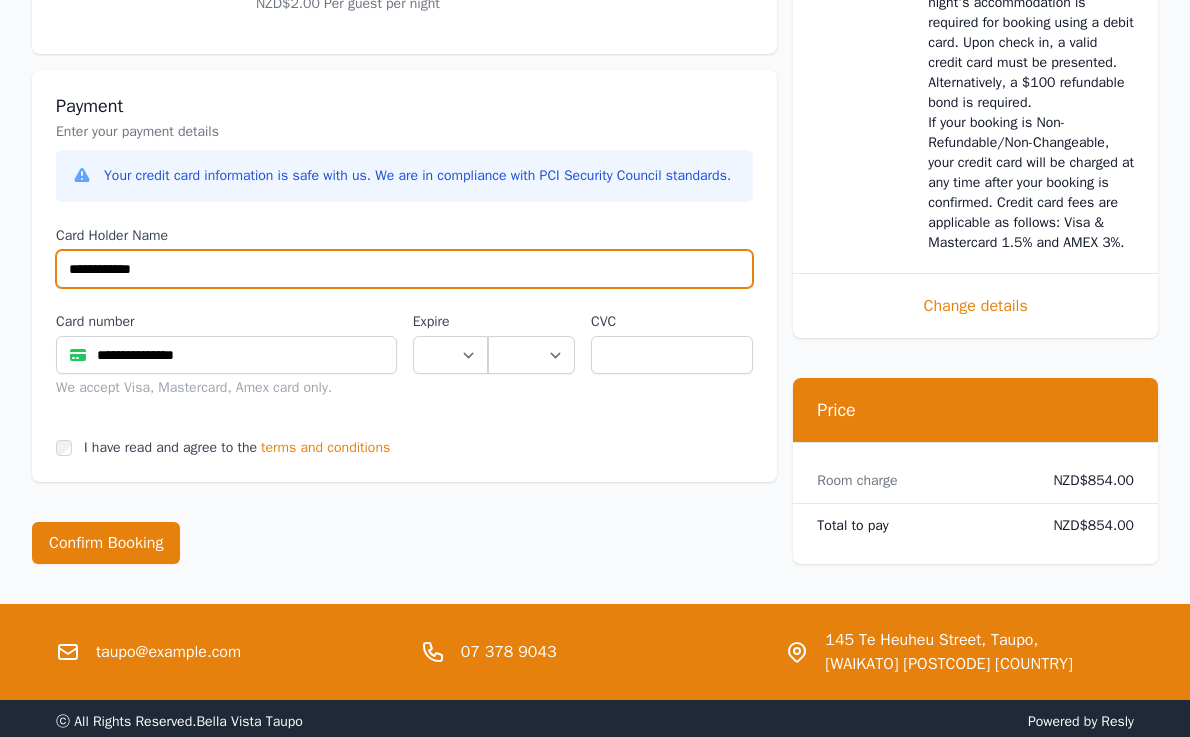 type on "[CREDIT CARD NUMBER]" 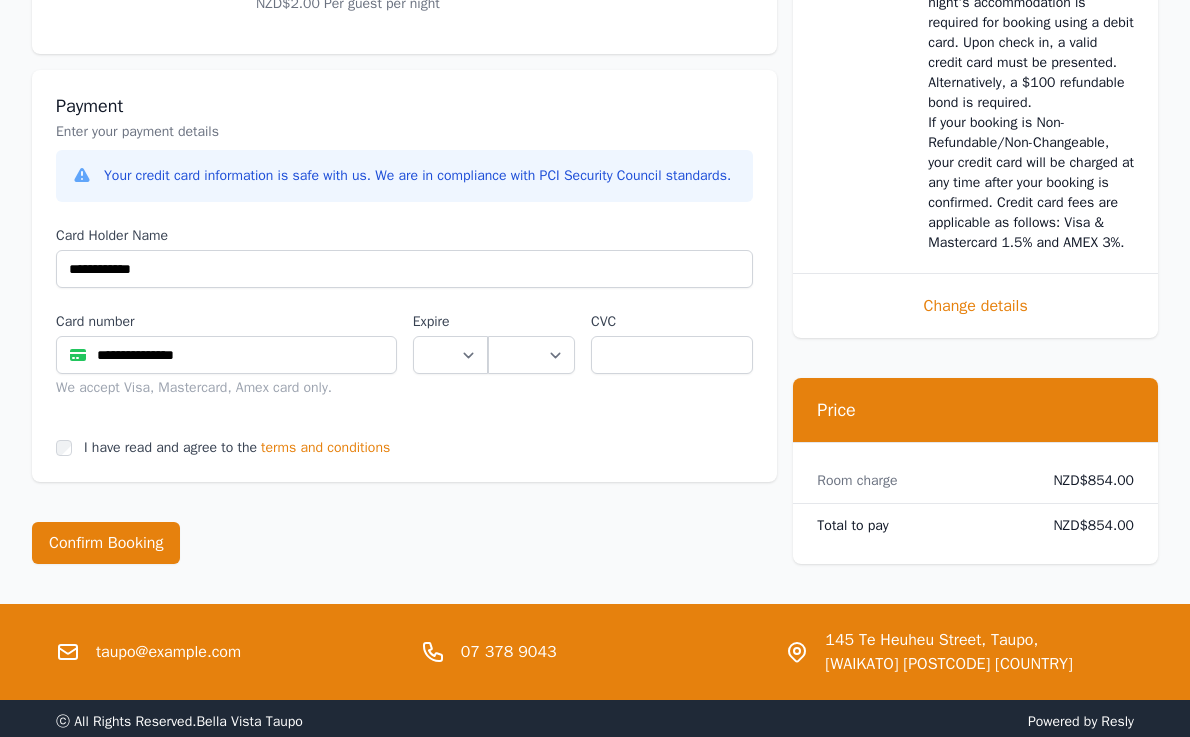 click on "Payment Enter your payment details Your credit card information is safe with us. We are in compliance with PCI Security Council standards. Card Holder Name [NAME] Card number [CREDIT CARD NUMBER] We accept Visa, Mastercard, Amex card only. Expire [DATE] [CREDIT CARD NUMBER] CVC [NUMBER] I have read and agree to the terms and conditions" at bounding box center [404, 276] 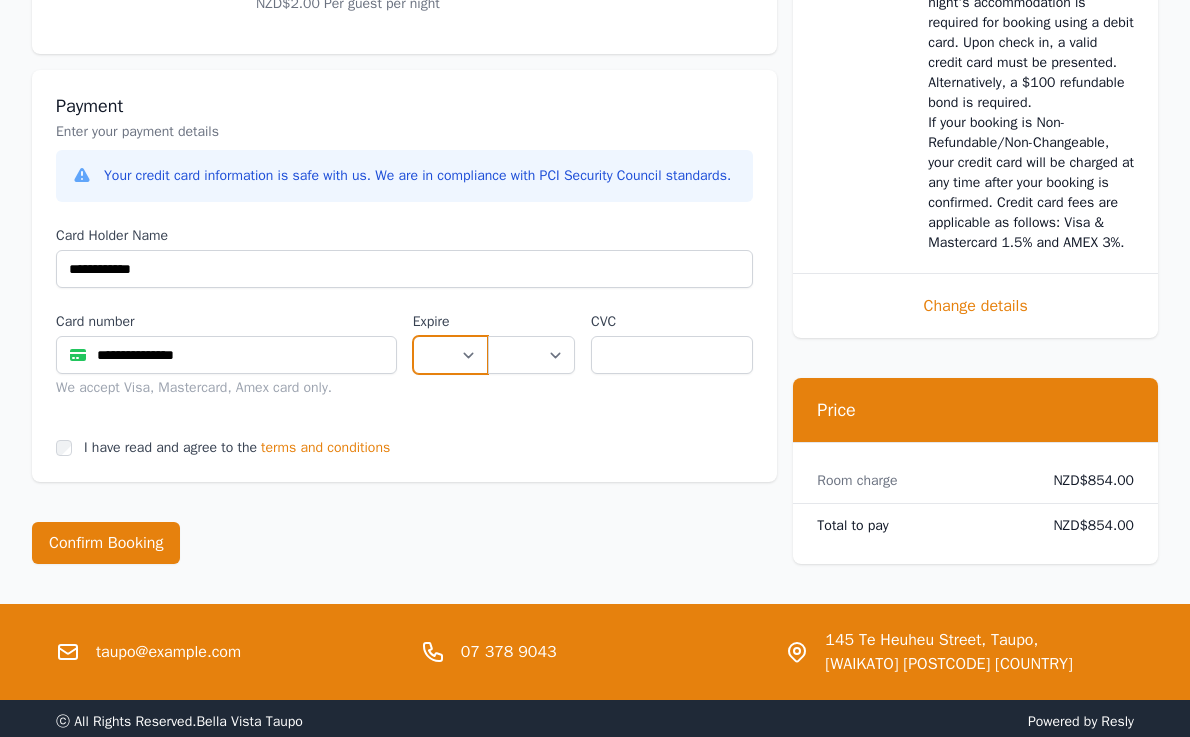 click on "[CREDIT CARD NUMBER]" at bounding box center (451, 355) 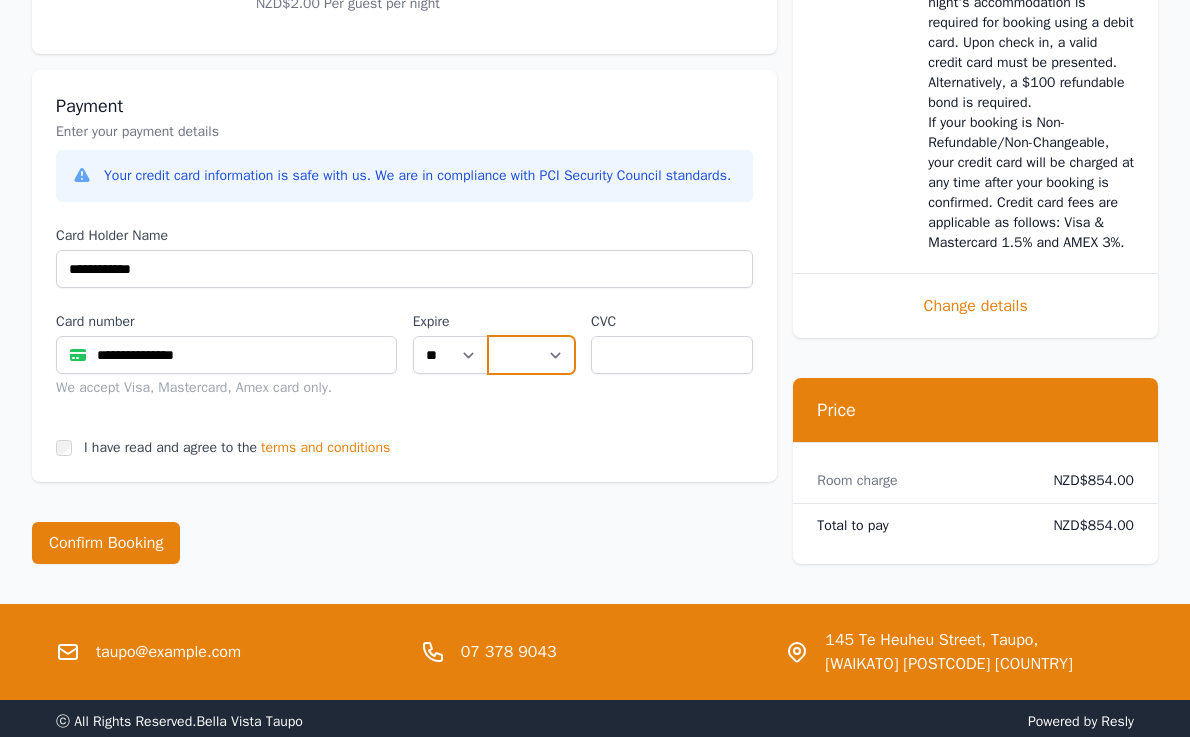 click on "[CREDIT CARD NUMBER]" at bounding box center (531, 355) 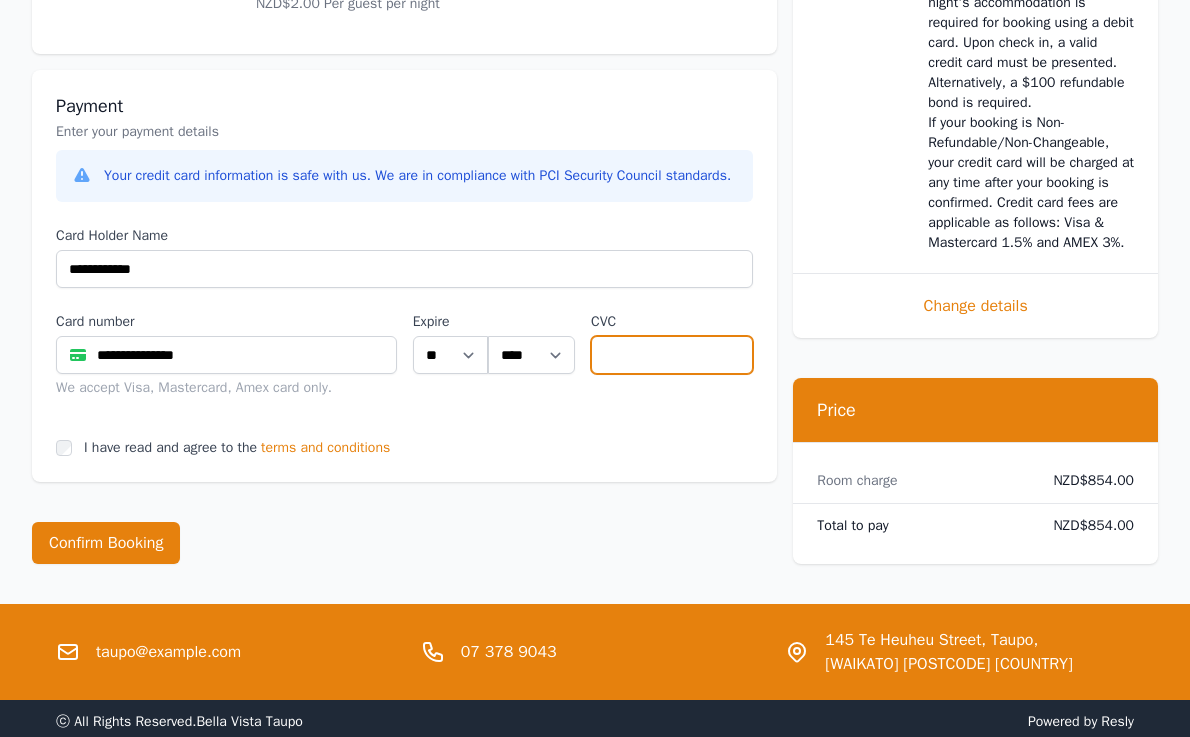click at bounding box center (672, 355) 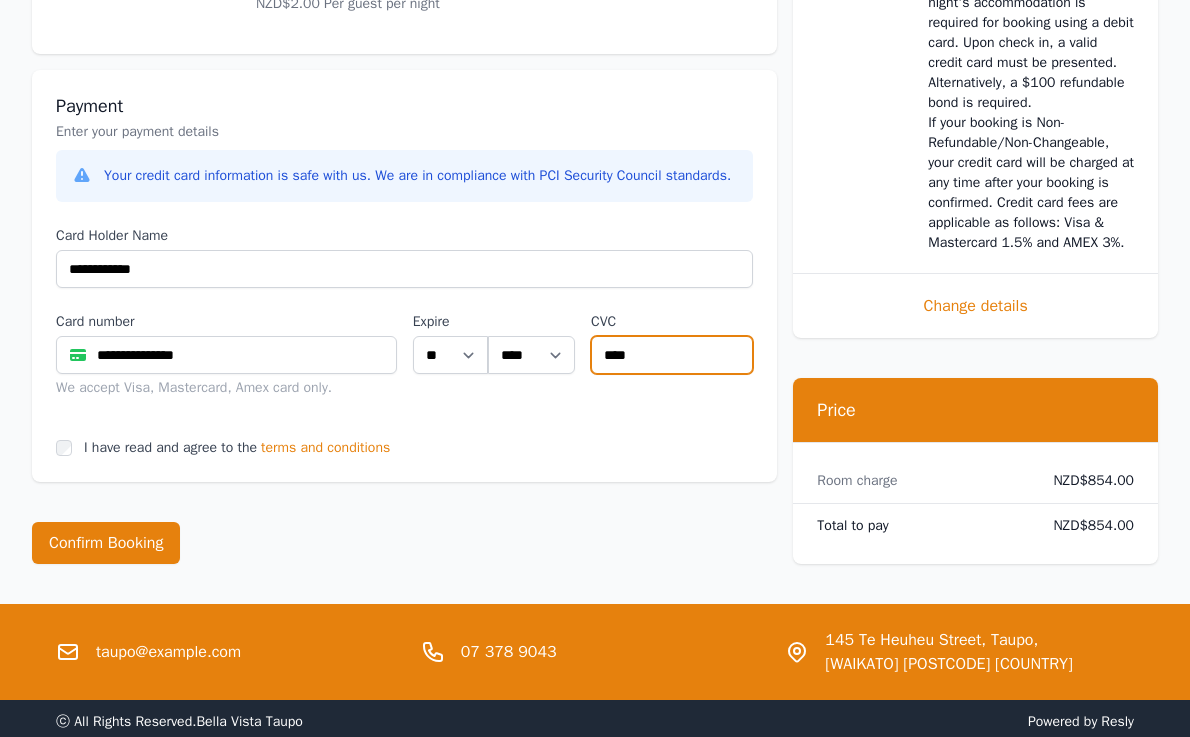 type on "[CREDIT CARD NUMBER]" 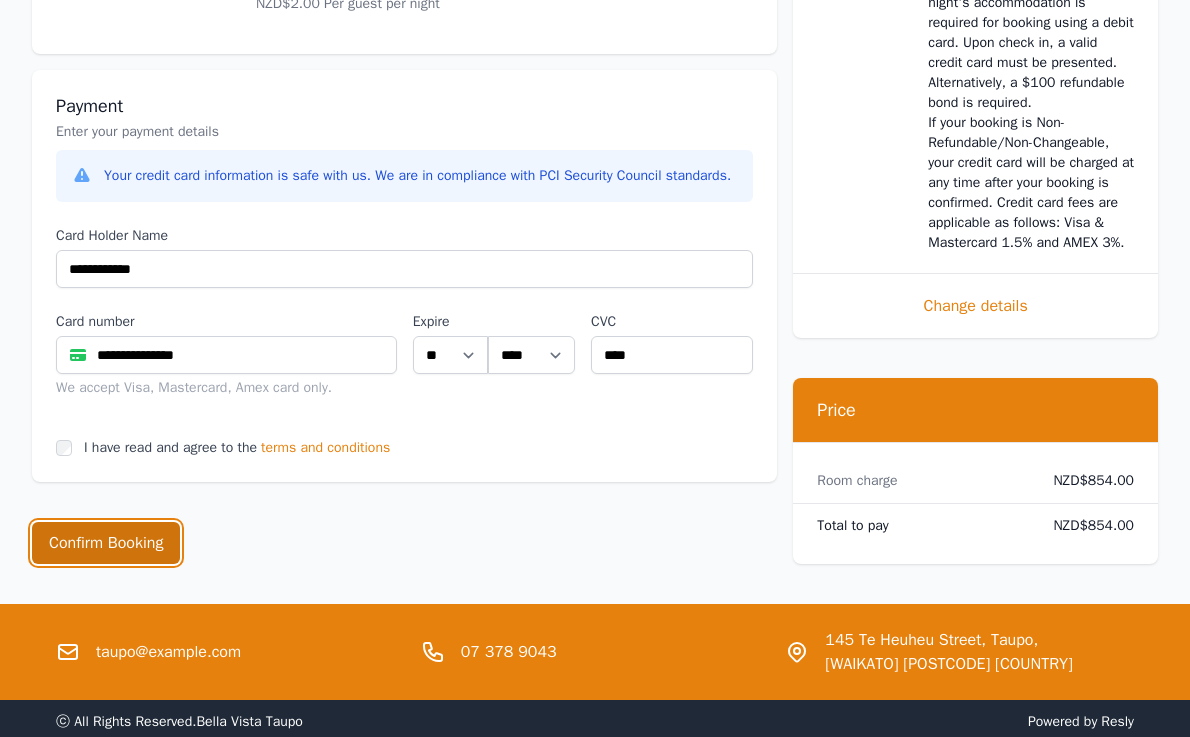 click on "Confirm Booking" at bounding box center (106, 543) 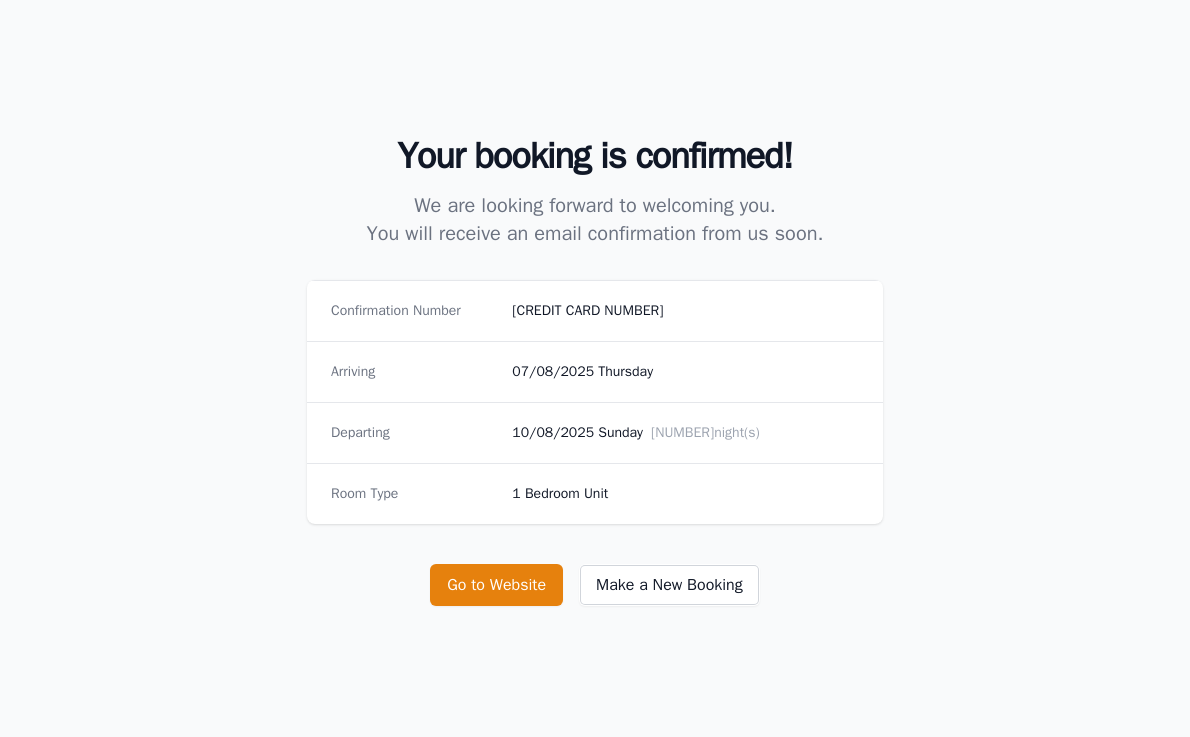 scroll, scrollTop: 130, scrollLeft: 0, axis: vertical 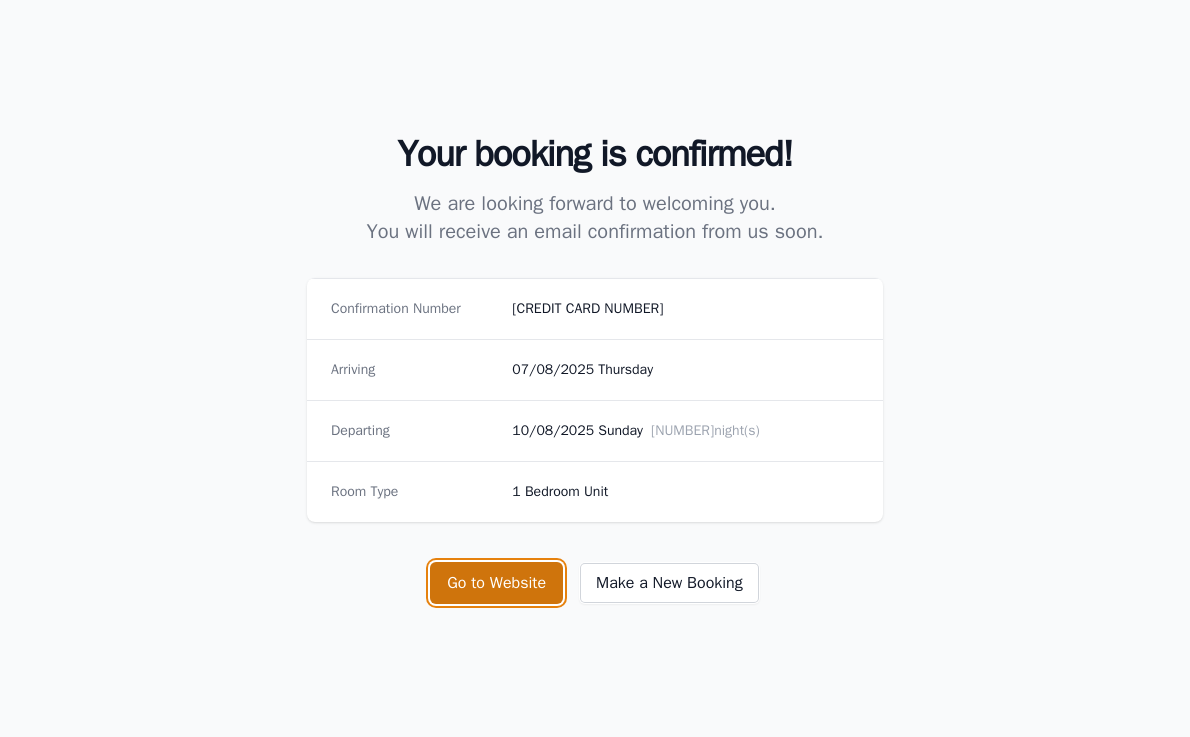 click on "Go to Website" at bounding box center (496, 583) 